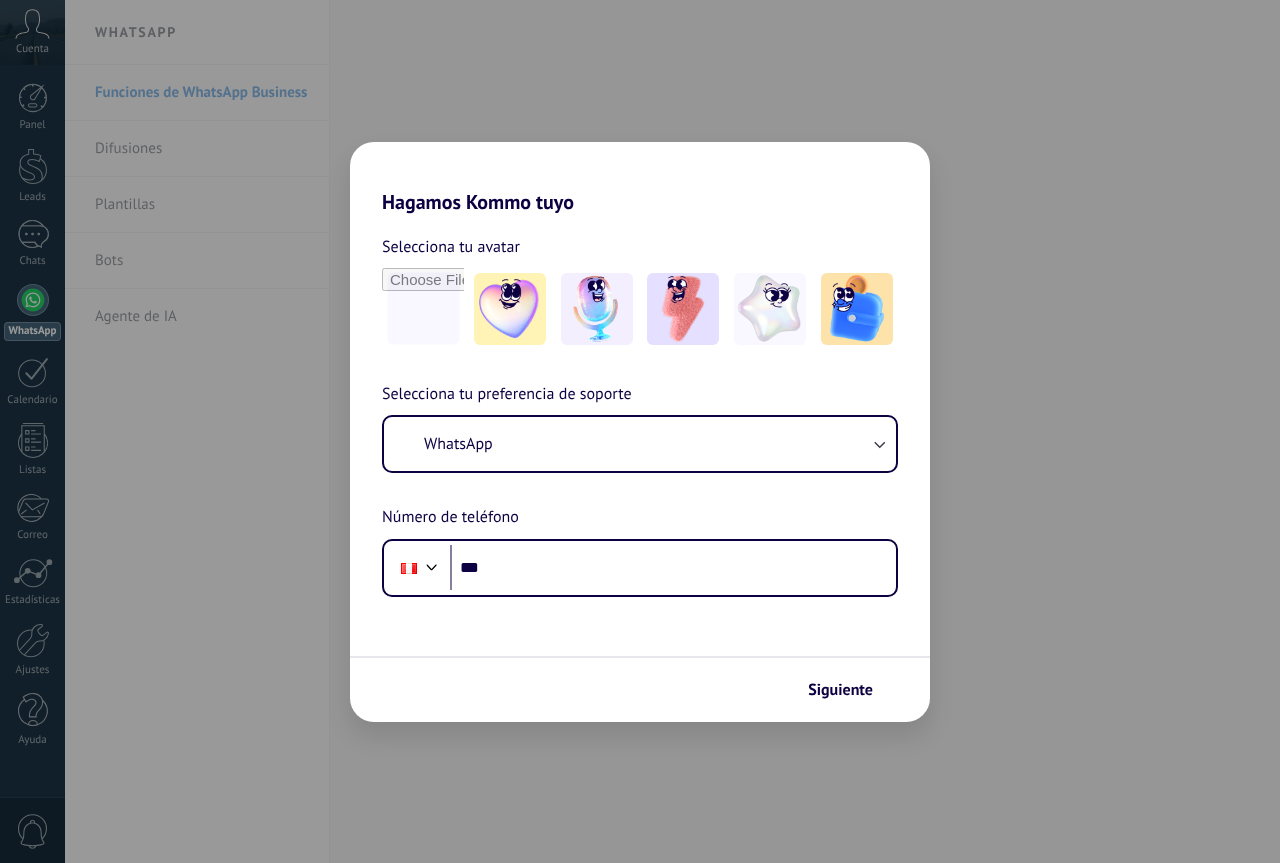 scroll, scrollTop: 0, scrollLeft: 0, axis: both 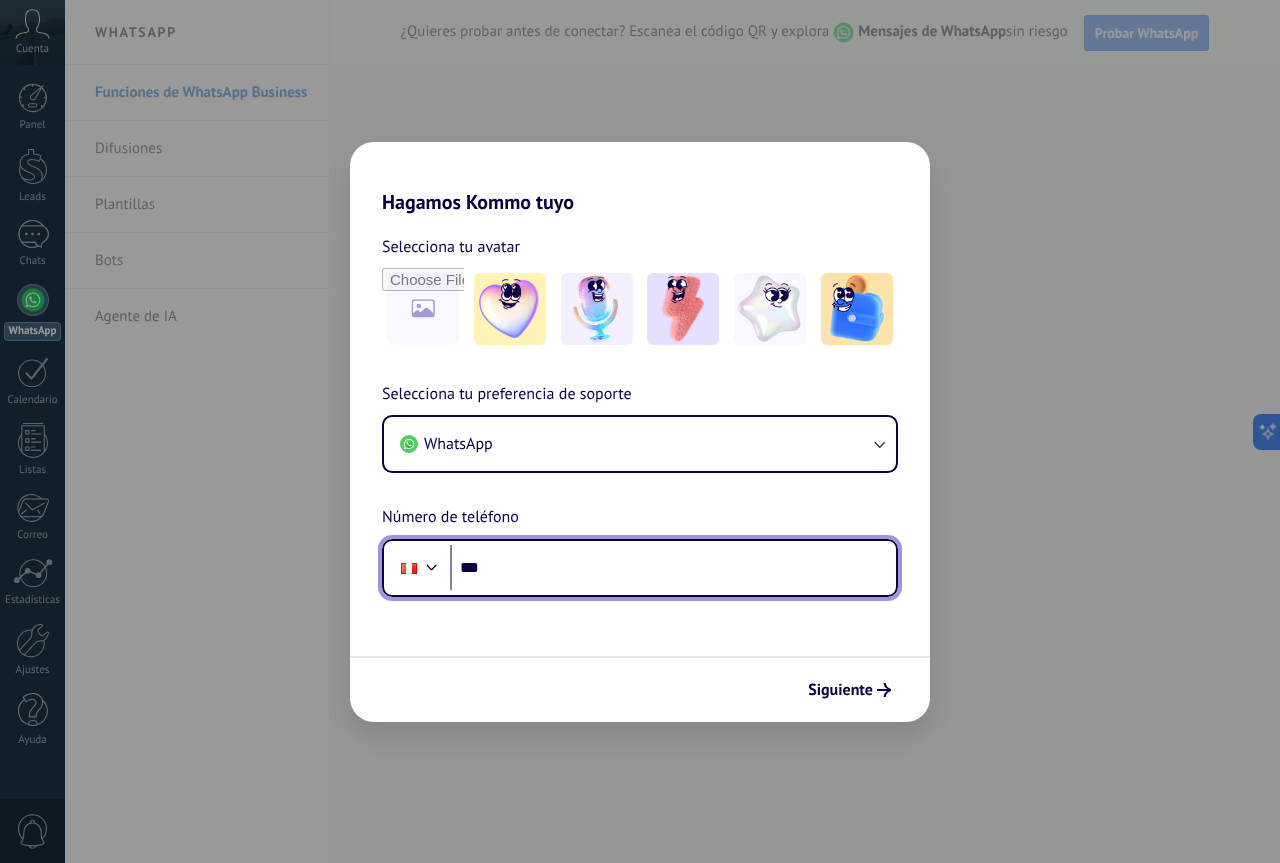 click on "***" at bounding box center (673, 568) 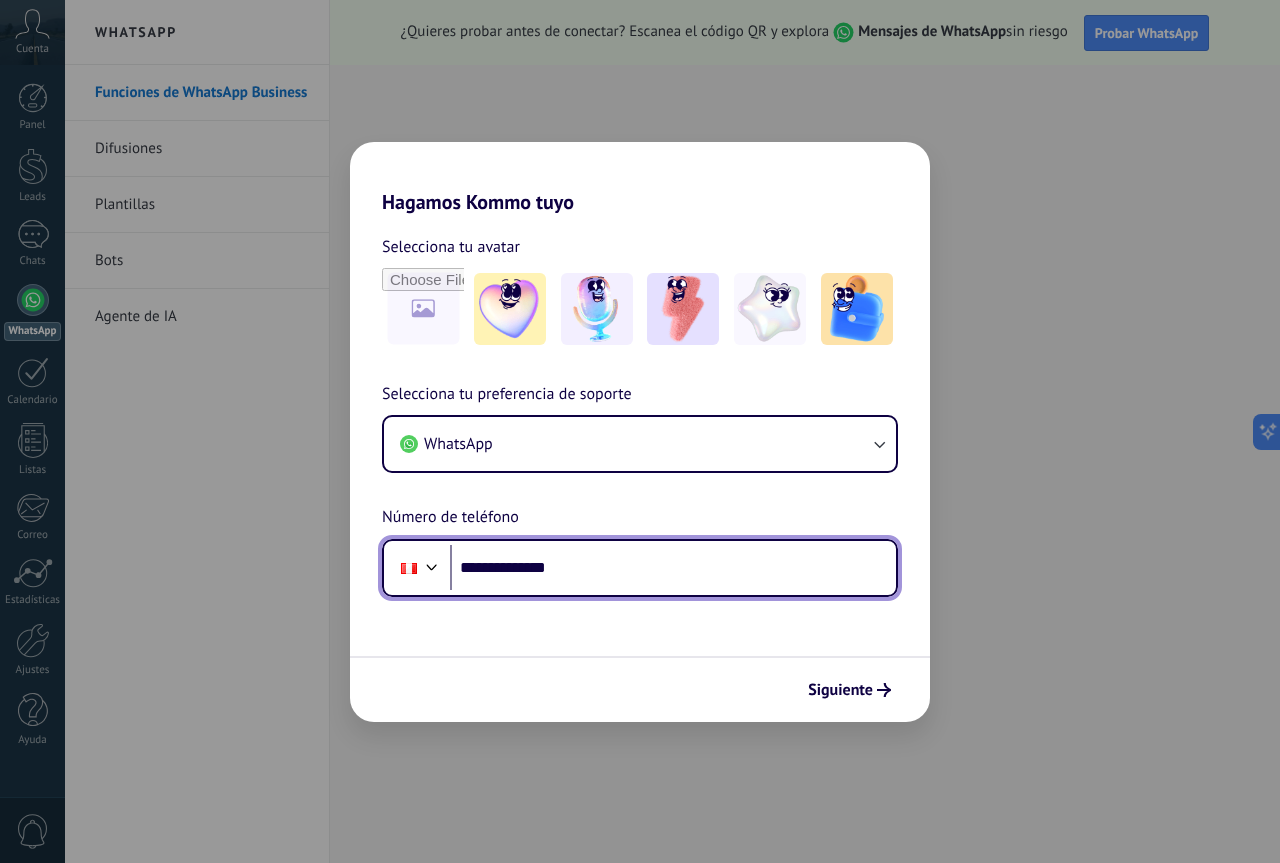 type on "**********" 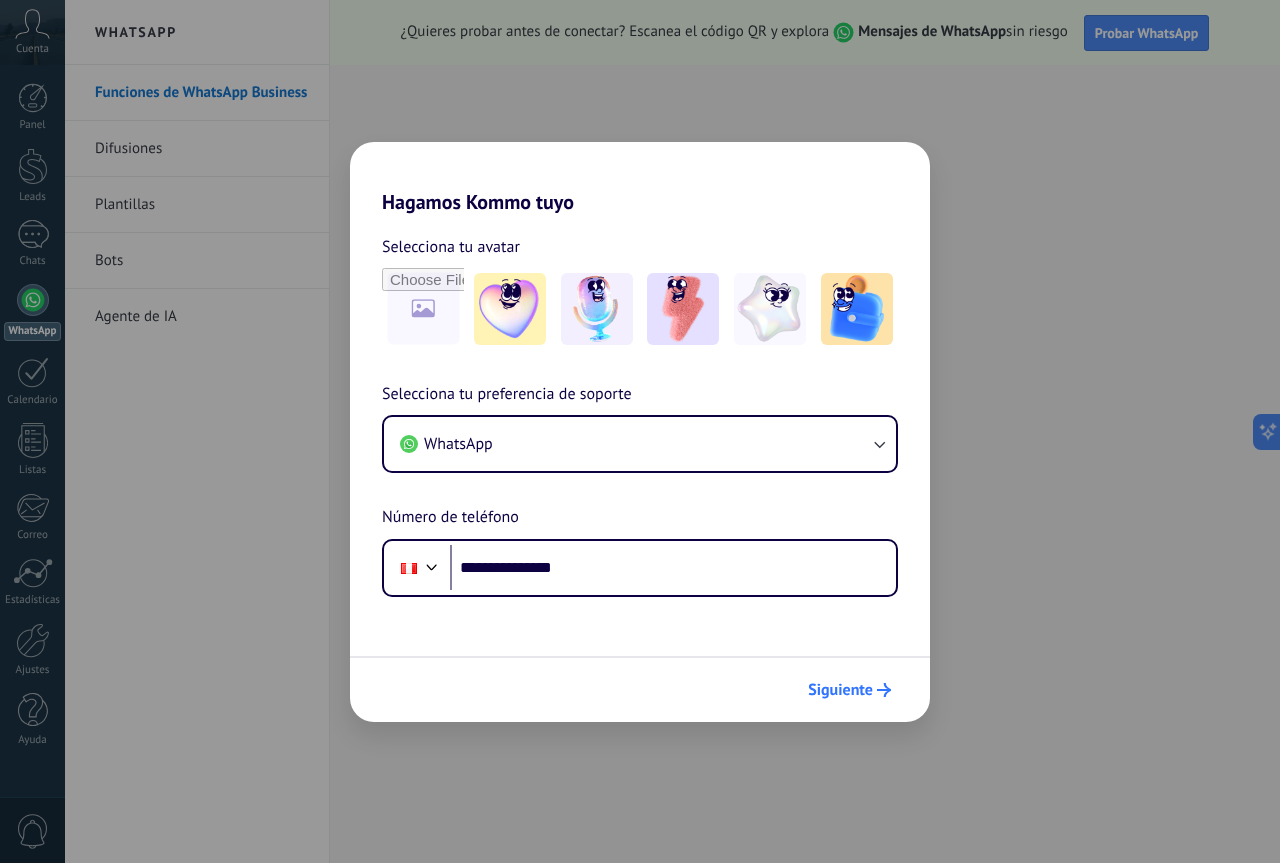 click on "Siguiente" at bounding box center [840, 690] 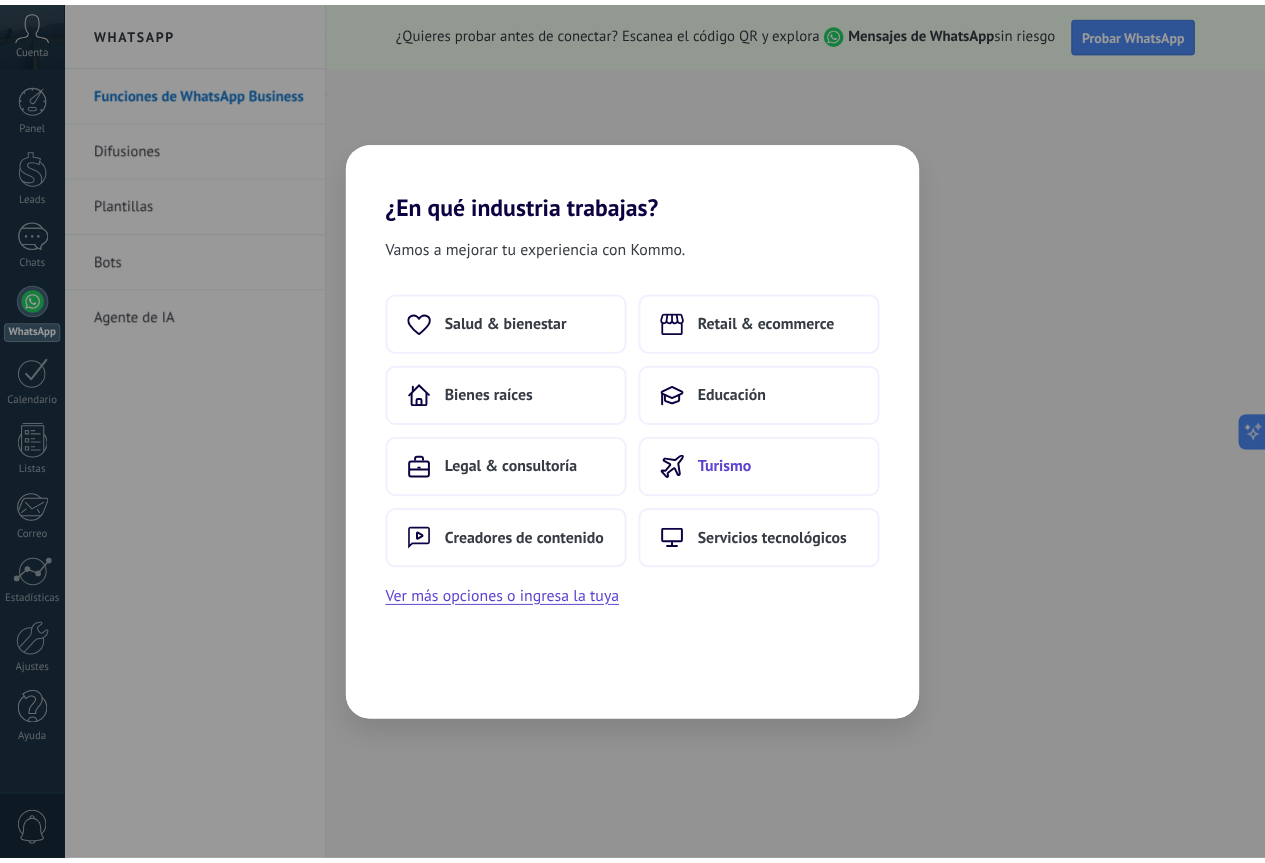 scroll, scrollTop: 0, scrollLeft: 0, axis: both 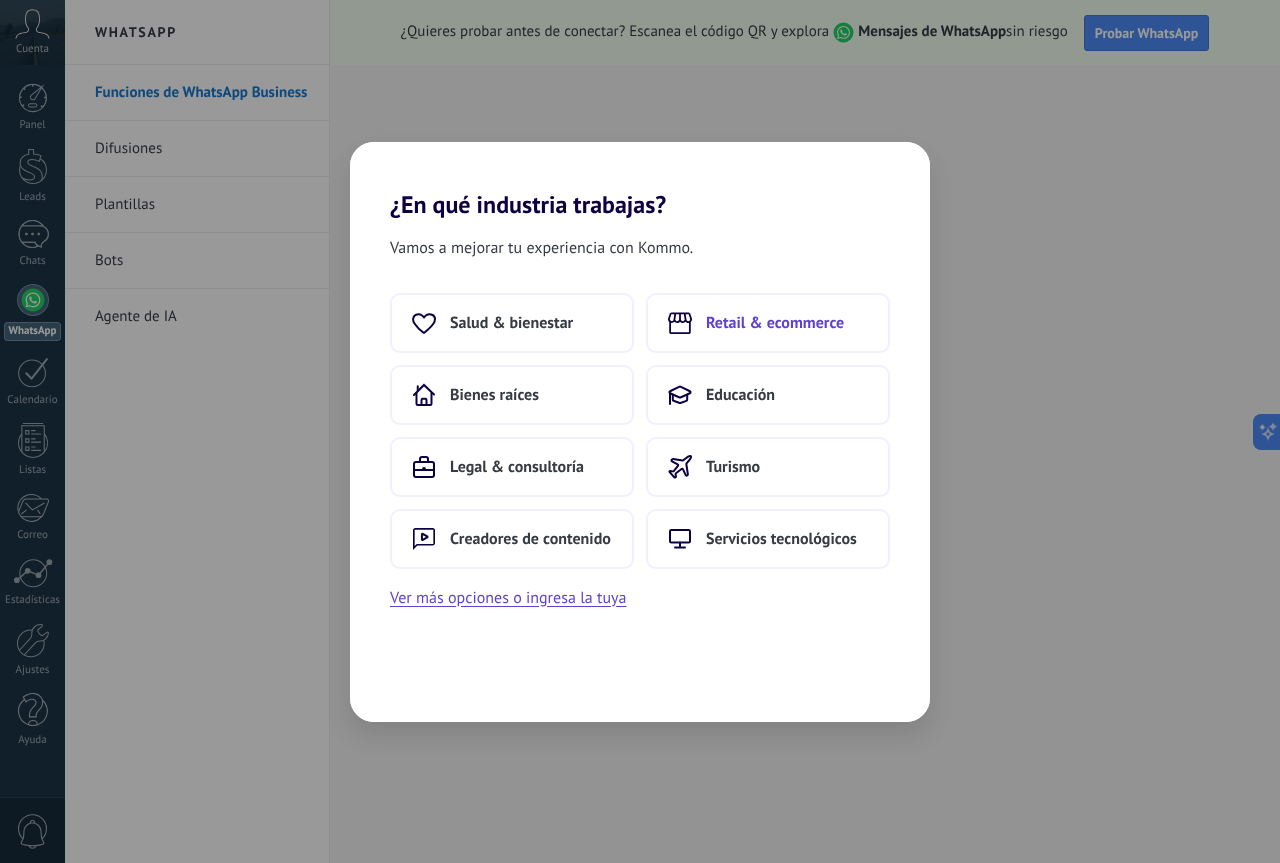 click on "Retail & ecommerce" at bounding box center [775, 323] 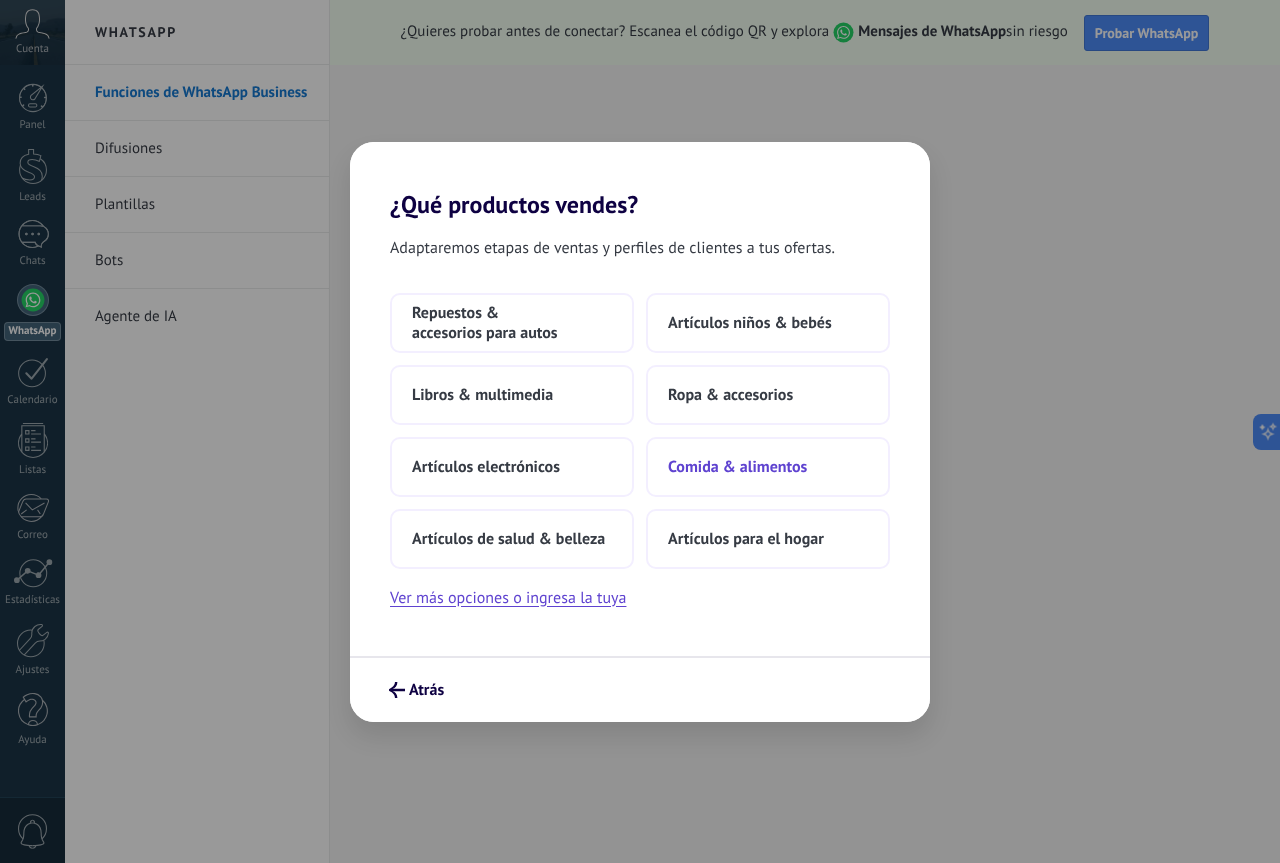 click on "Comida & alimentos" at bounding box center (737, 467) 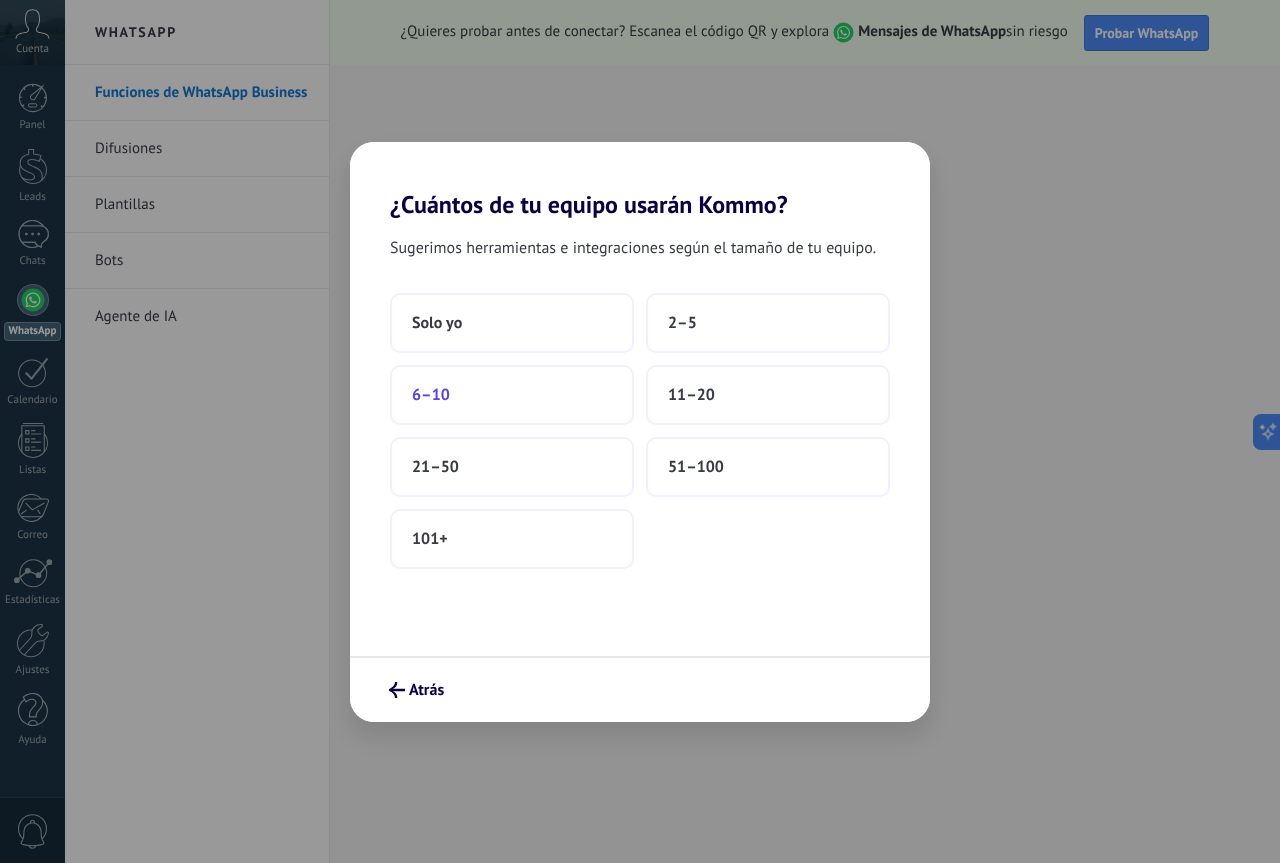 click on "6–10" at bounding box center (512, 395) 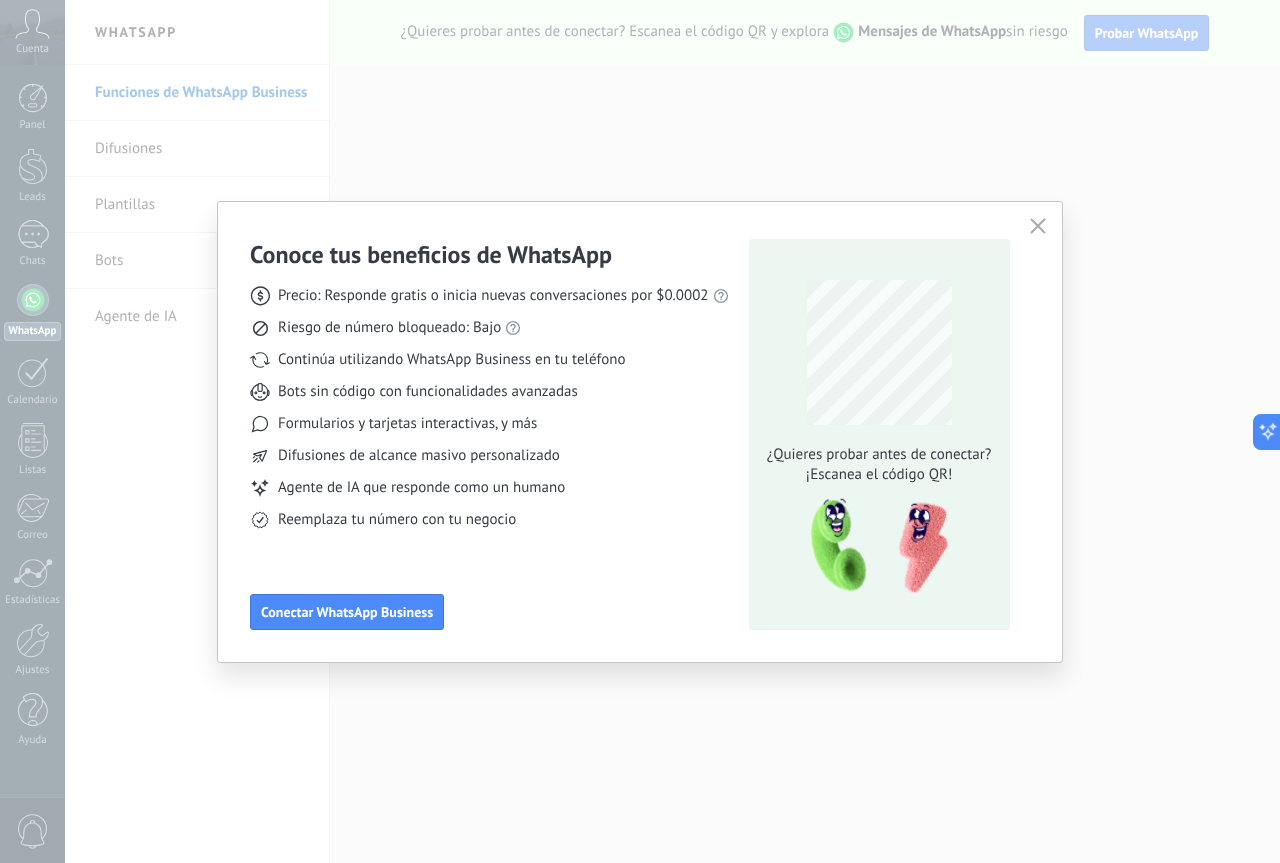 click on "¡Escanea el código QR!" at bounding box center (879, 475) 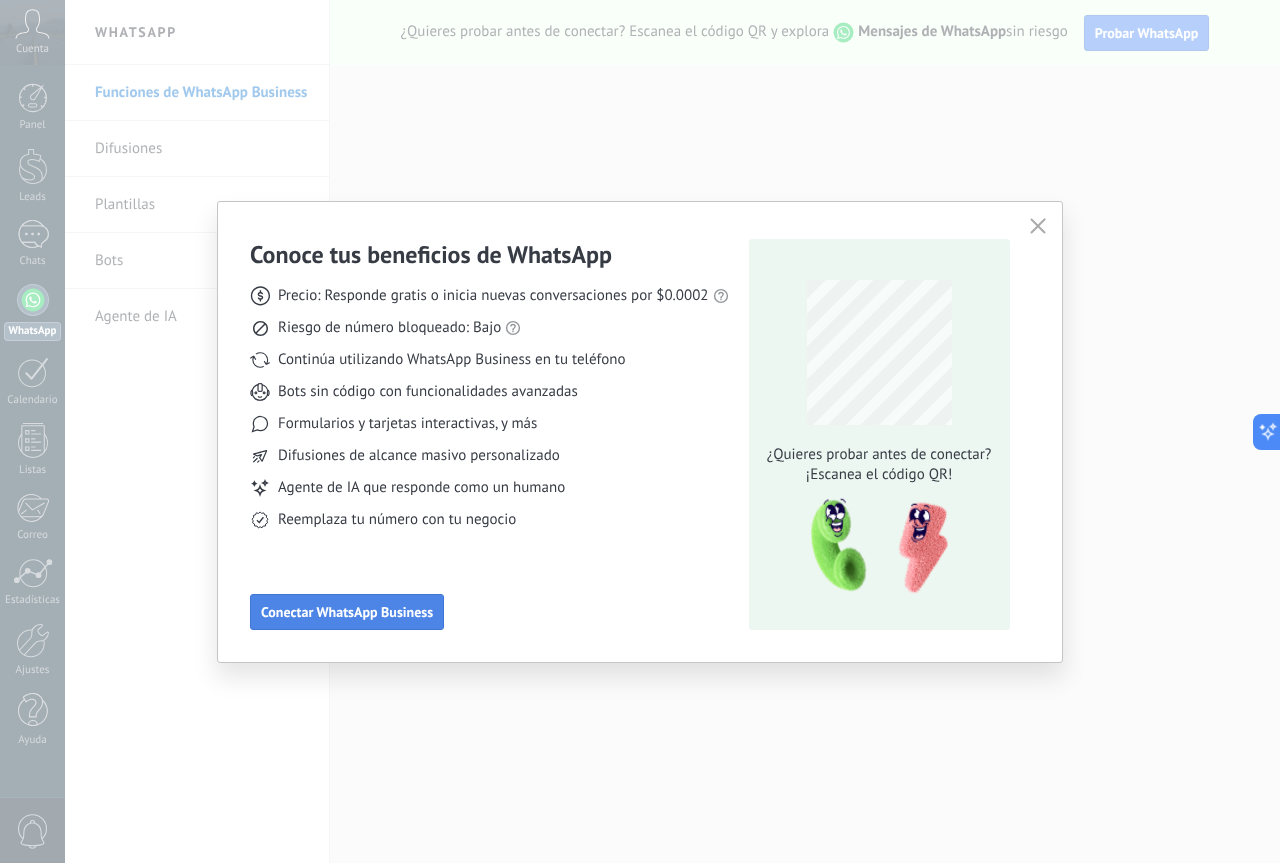 click on "Conectar WhatsApp Business" at bounding box center [347, 612] 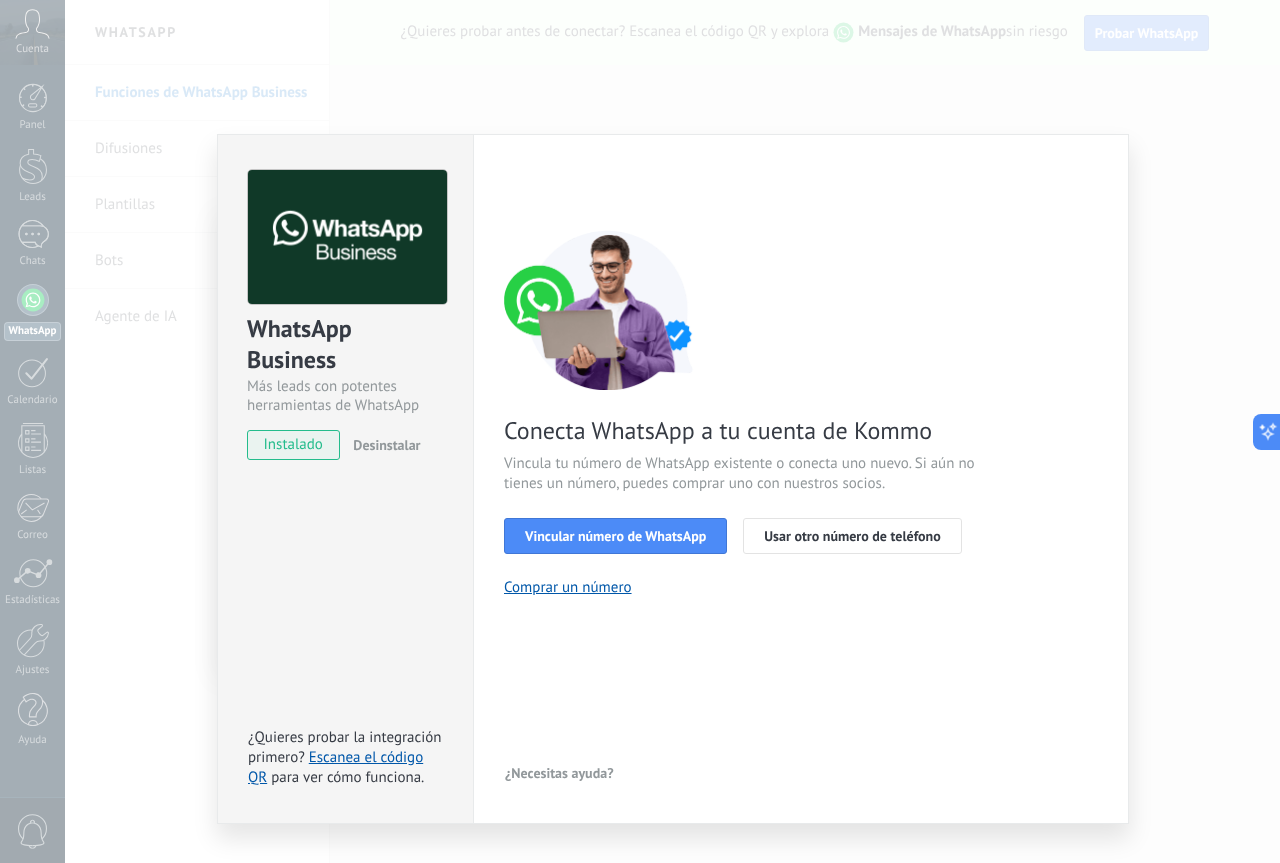 click on "< Volver 1 Seleccionar aplicación 2 Conectar Facebook  3 Finalizar configuración Conecta WhatsApp a tu cuenta de Kommo Vincula tu número de WhatsApp existente o conecta uno nuevo. Si aún no tienes un número, puedes comprar uno con nuestros socios. Vincular número de WhatsApp Usar otro número de teléfono Comprar un número ¿Necesitas ayuda?" at bounding box center [801, 479] 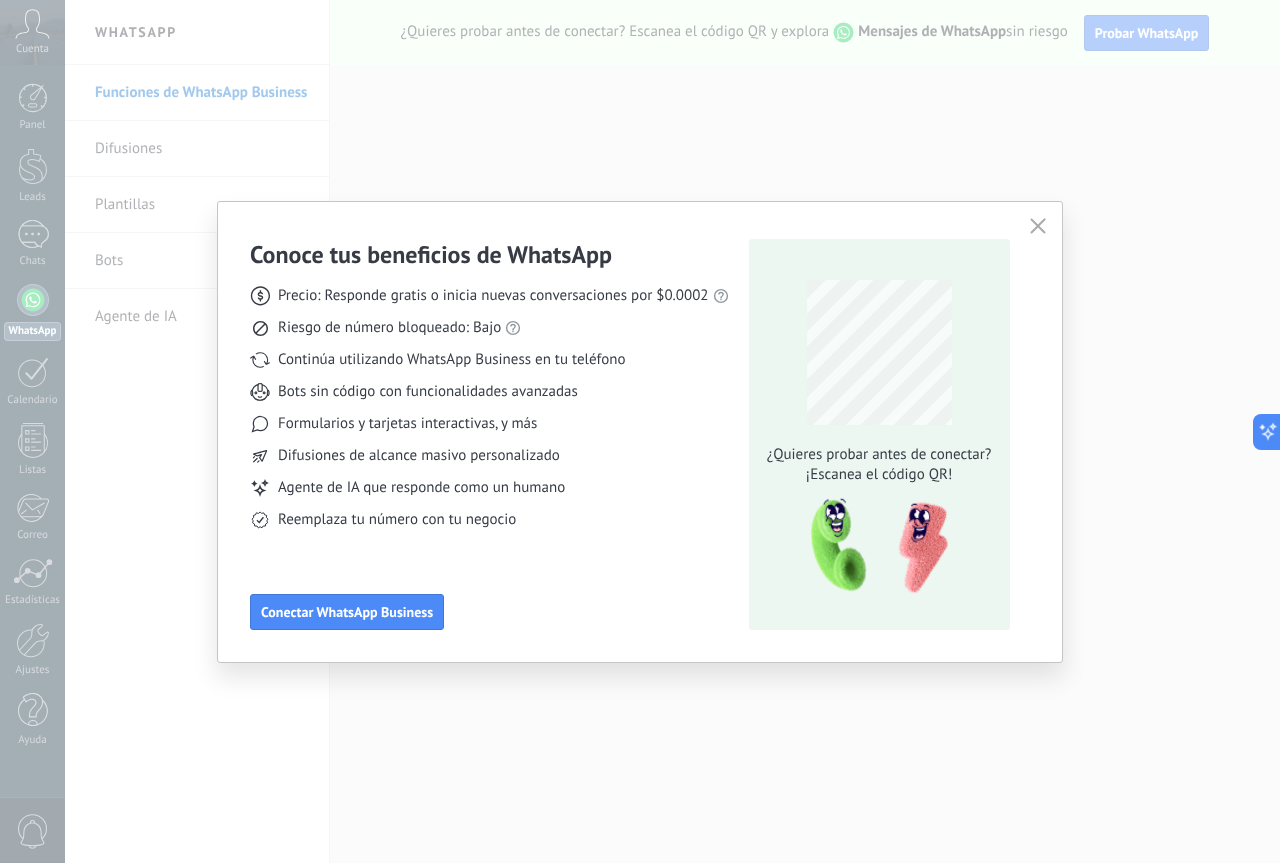 click on "Conoce tus beneficios de WhatsApp Precio: Responde gratis o inicia nuevas conversaciones por $0.0002 Riesgo de número bloqueado: Bajo Continúa utilizando WhatsApp Business en tu teléfono Bots sin código con funcionalidades avanzadas Formularios y tarjetas interactivas, y más Difusiones de alcance masivo personalizado Agente de IA que responde como un humano Reemplaza tu número con tu negocio Conectar WhatsApp Business ¿Quieres probar antes de conectar? ¡Escanea el código QR!" at bounding box center (640, 431) 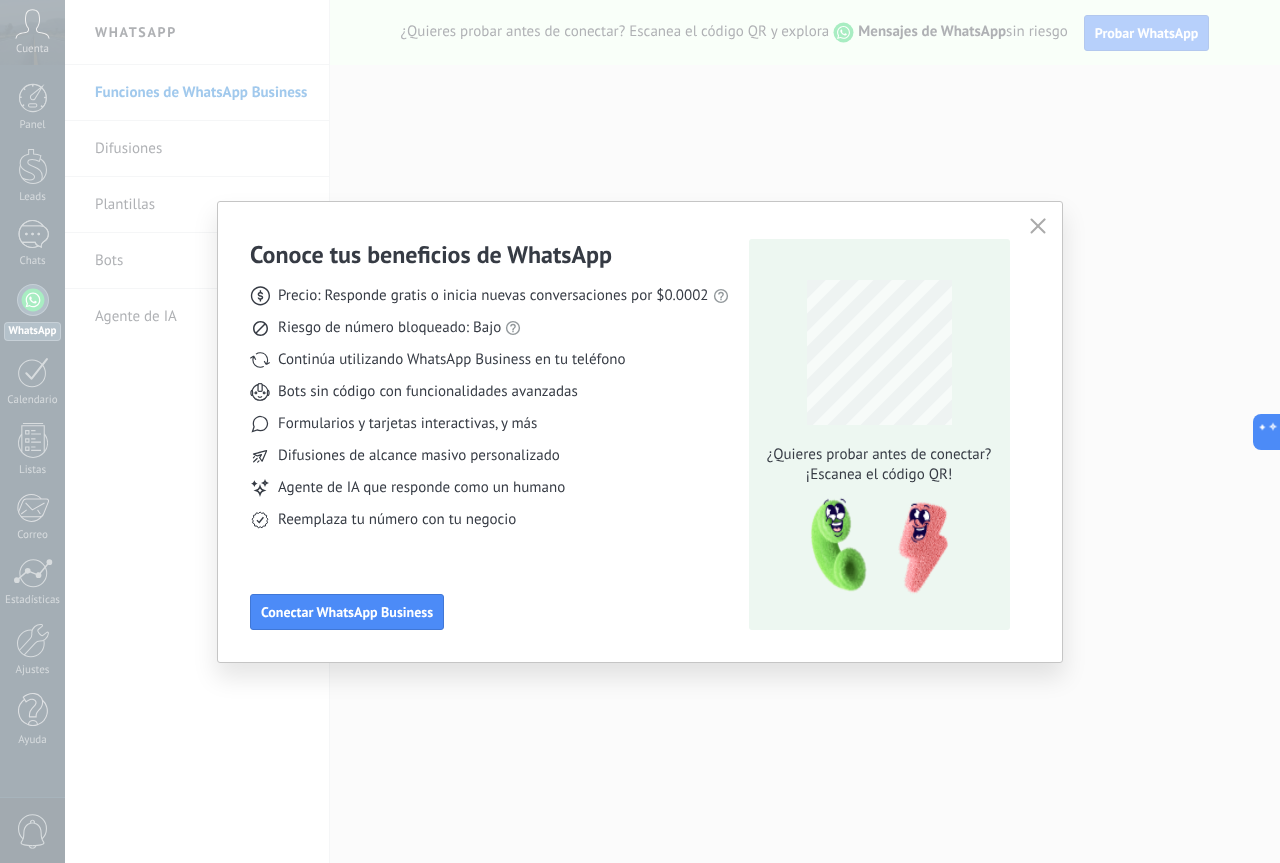 click on "Conoce tus beneficios de WhatsApp Precio: Responde gratis o inicia nuevas conversaciones por $0.0002 Riesgo de número bloqueado: Bajo Continúa utilizando WhatsApp Business en tu teléfono Bots sin código con funcionalidades avanzadas Formularios y tarjetas interactivas, y más Difusiones de alcance masivo personalizado Agente de IA que responde como un humano Reemplaza tu número con tu negocio Conectar WhatsApp Business ¿Quieres probar antes de conectar? ¡Escanea el código QR!" at bounding box center [640, 431] 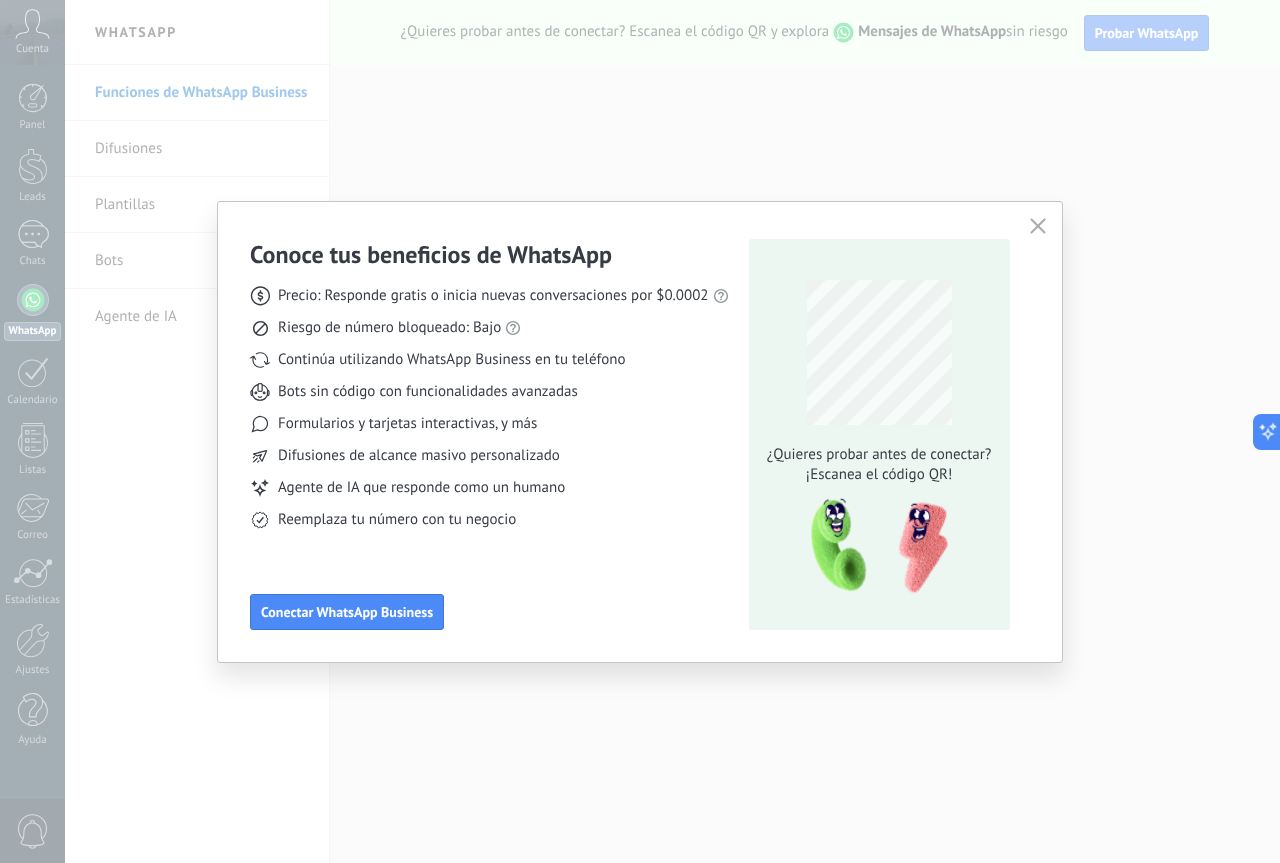 click on "Conoce tus beneficios de WhatsApp Precio: Responde gratis o inicia nuevas conversaciones por $0.0002 Riesgo de número bloqueado: Bajo Continúa utilizando WhatsApp Business en tu teléfono Bots sin código con funcionalidades avanzadas Formularios y tarjetas interactivas, y más Difusiones de alcance masivo personalizado Agente de IA que responde como un humano Reemplaza tu número con tu negocio Conectar WhatsApp Business ¿Quieres probar antes de conectar? ¡Escanea el código QR!" at bounding box center (640, 431) 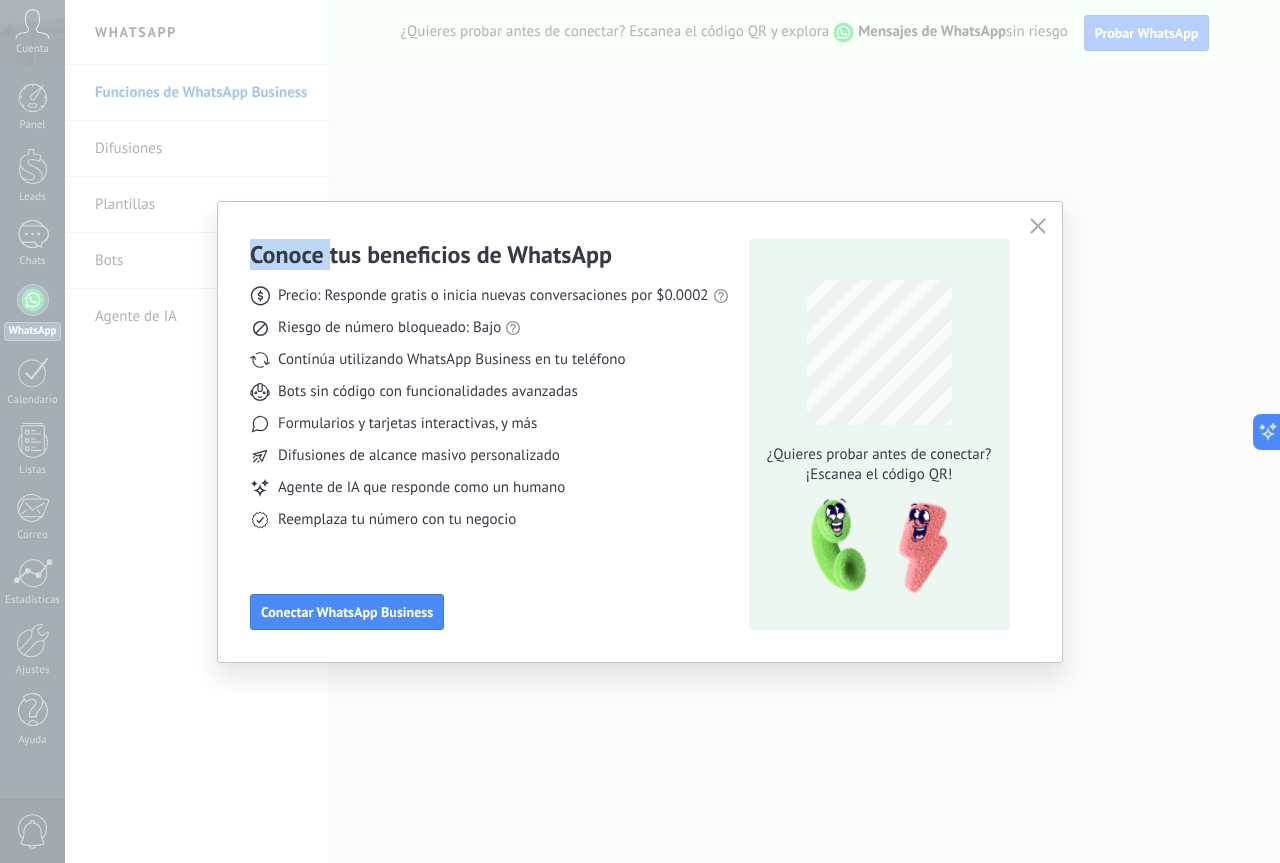 drag, startPoint x: 749, startPoint y: 110, endPoint x: 494, endPoint y: 106, distance: 255.03137 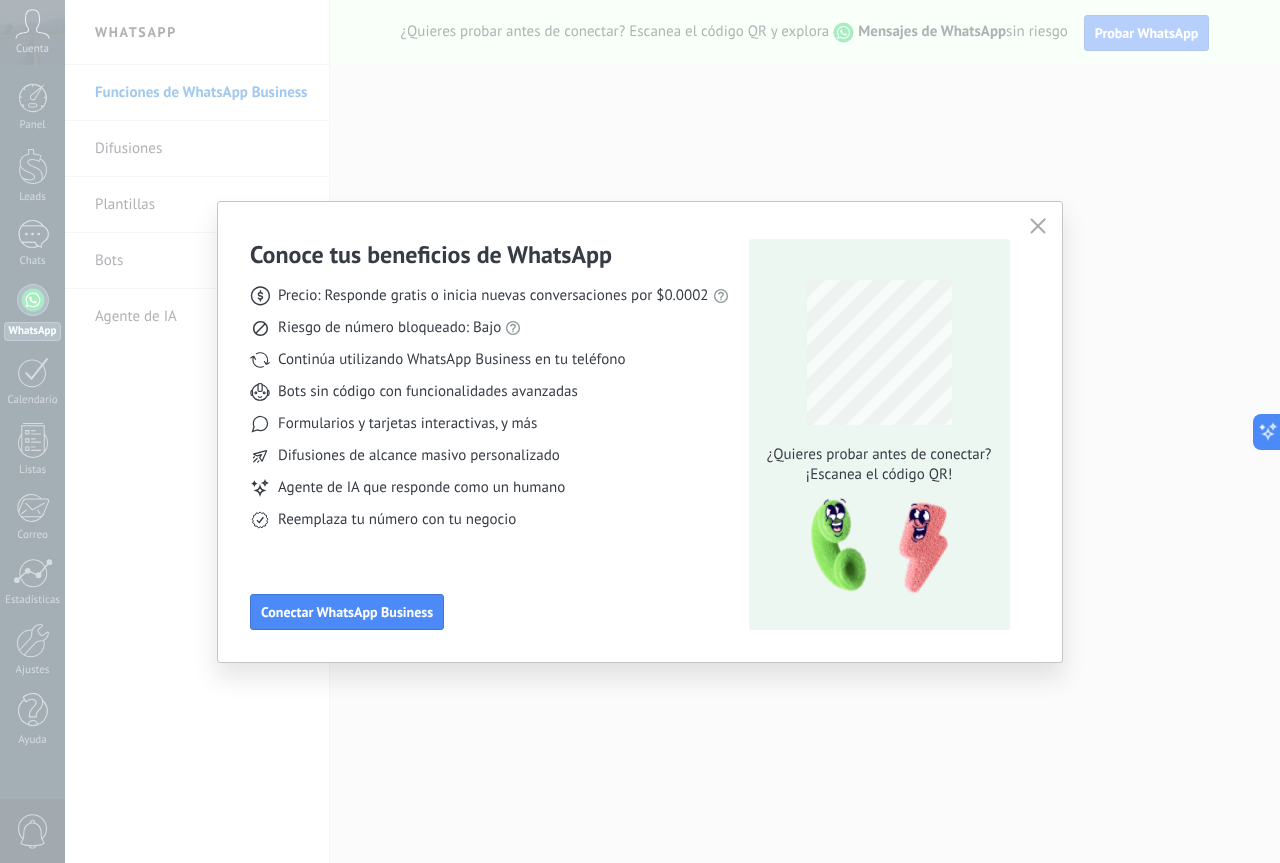 click on "Conoce tus beneficios de WhatsApp Precio: Responde gratis o inicia nuevas conversaciones por $0.0002 Riesgo de número bloqueado: Bajo Continúa utilizando WhatsApp Business en tu teléfono Bots sin código con funcionalidades avanzadas Formularios y tarjetas interactivas, y más Difusiones de alcance masivo personalizado Agente de IA que responde como un humano Reemplaza tu número con tu negocio Conectar WhatsApp Business ¿Quieres probar antes de conectar? ¡Escanea el código QR!" at bounding box center (640, 431) 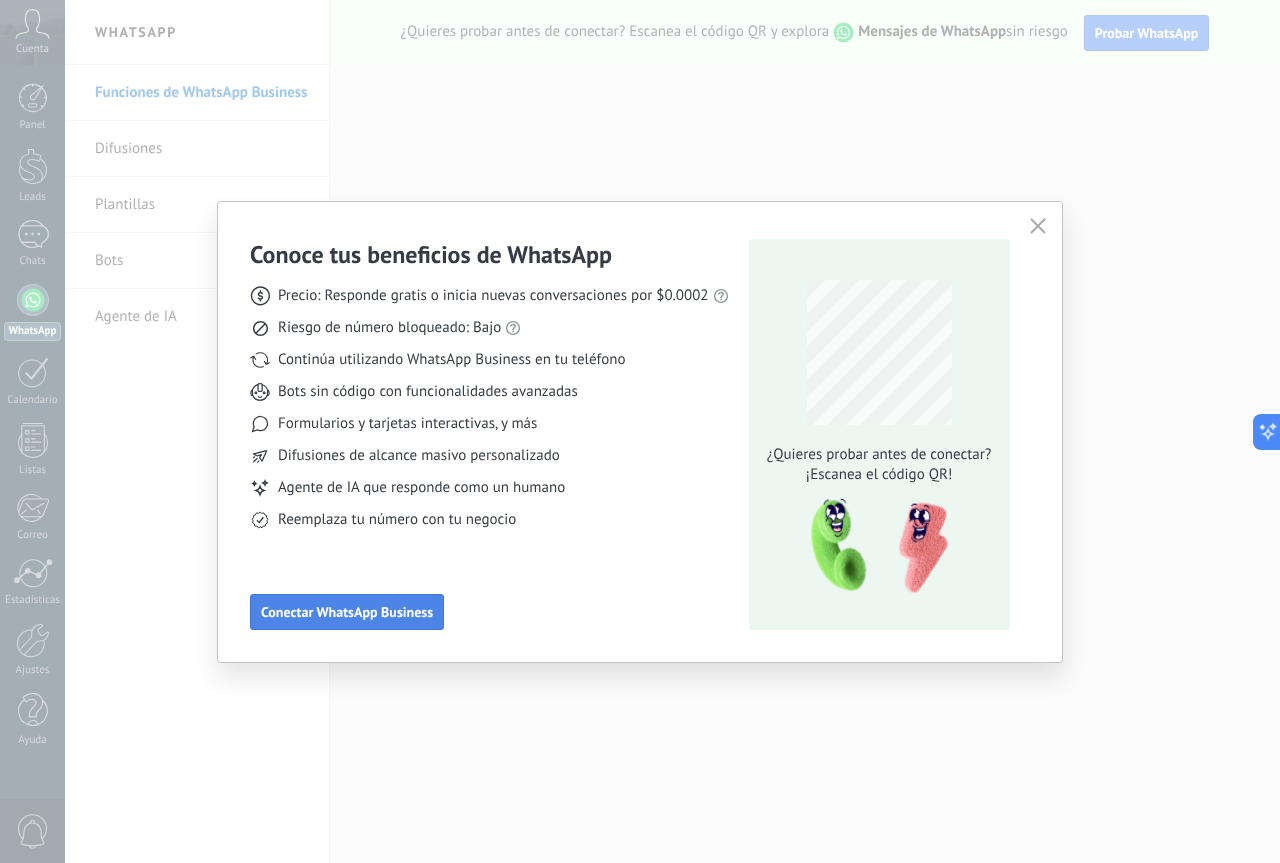 click on "Conectar WhatsApp Business" at bounding box center [347, 612] 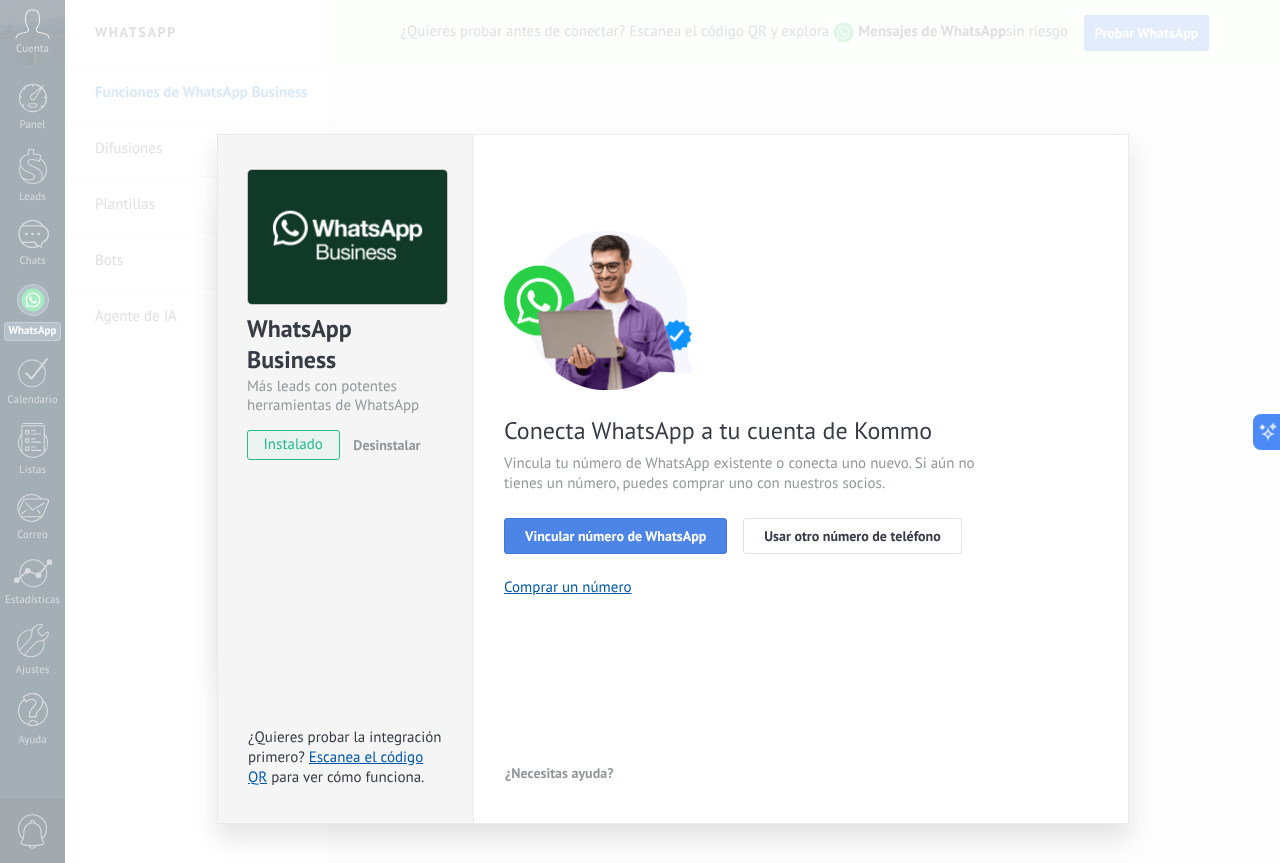 click on "Vincular número de WhatsApp" at bounding box center [615, 536] 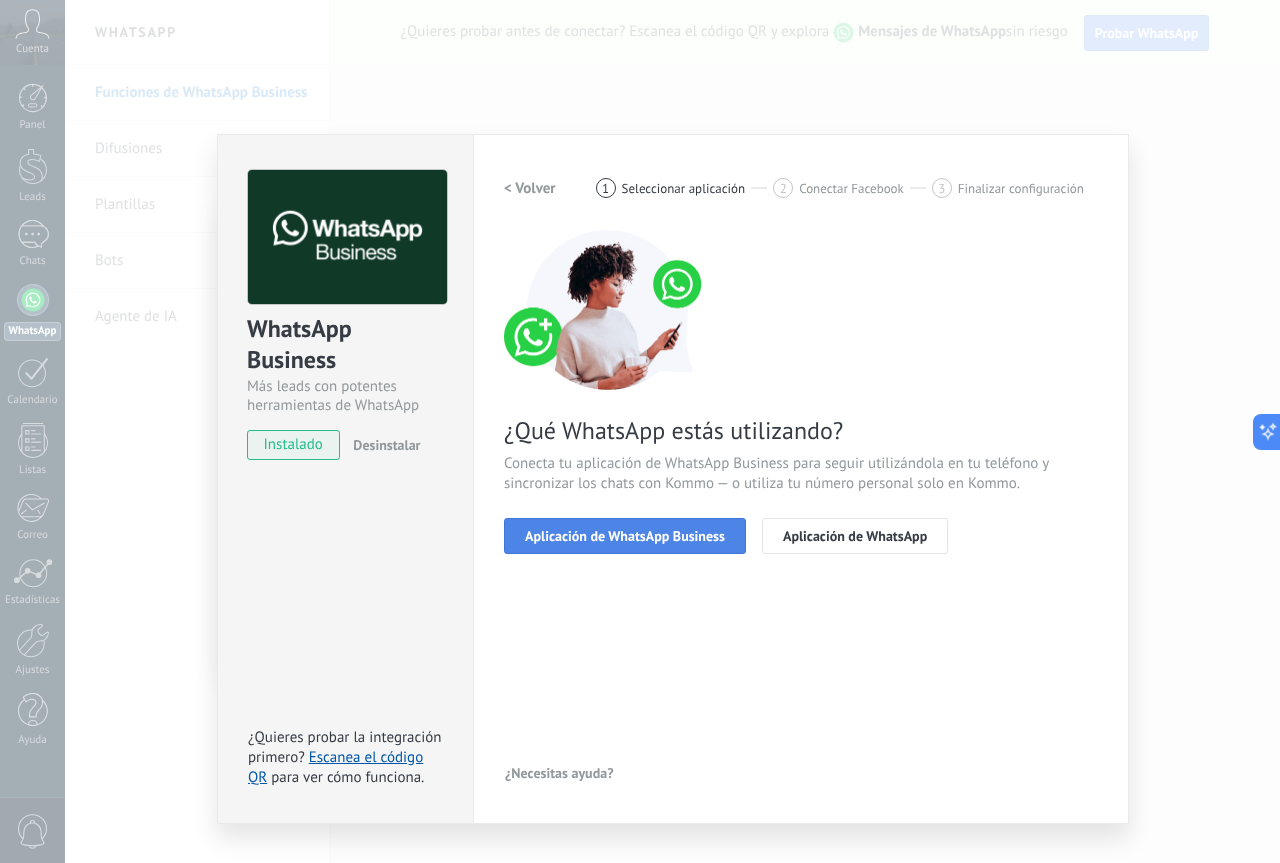 click on "Aplicación de WhatsApp Business" at bounding box center (625, 536) 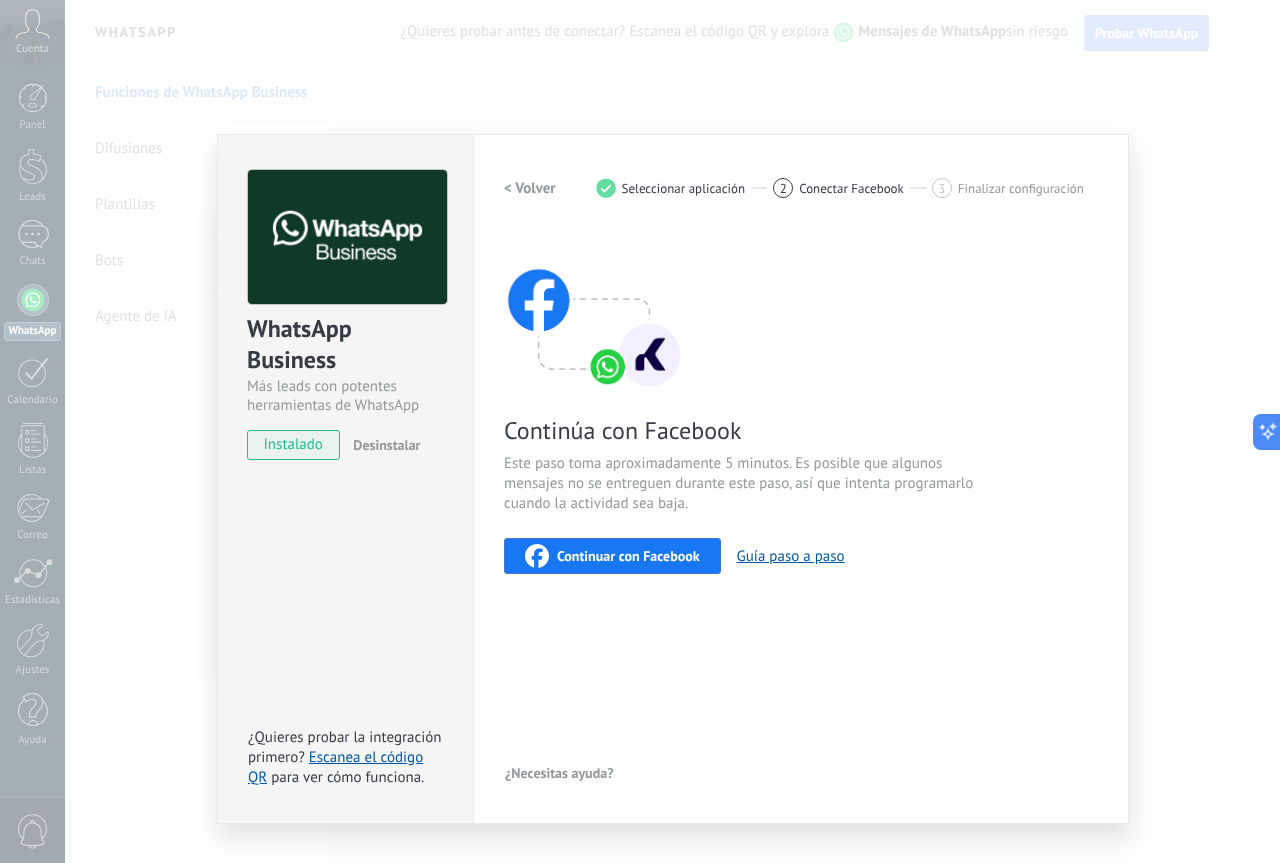 click on "Continuar con Facebook" at bounding box center (628, 556) 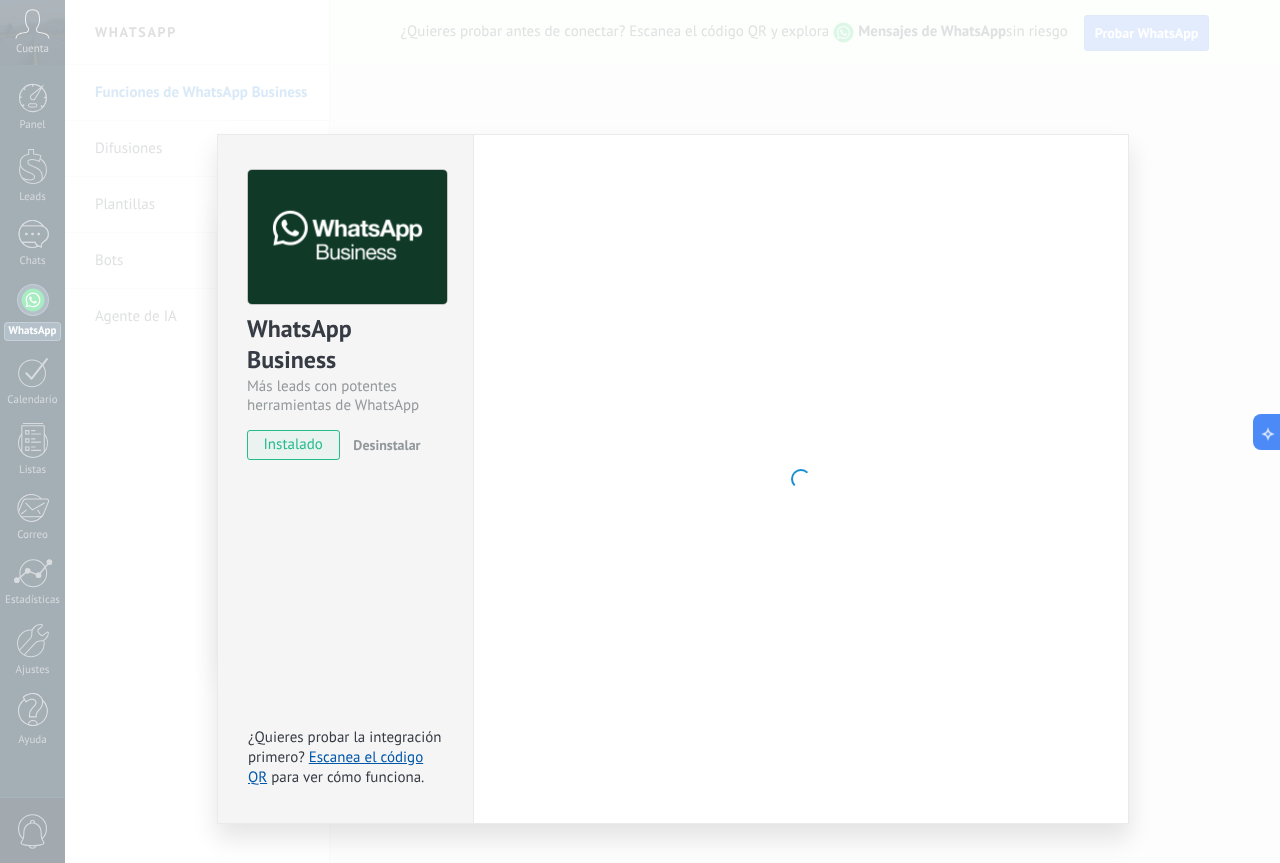 click at bounding box center (801, 479) 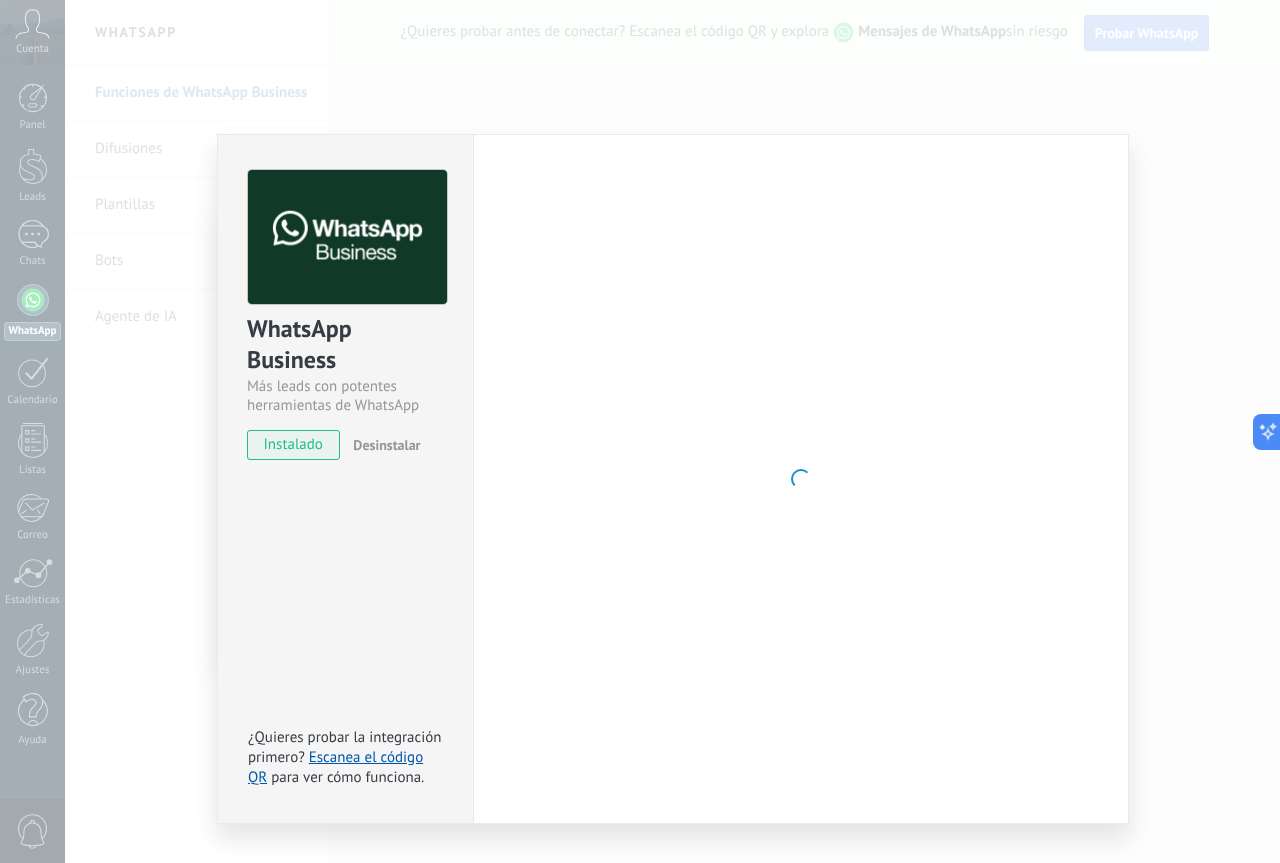 click at bounding box center (801, 479) 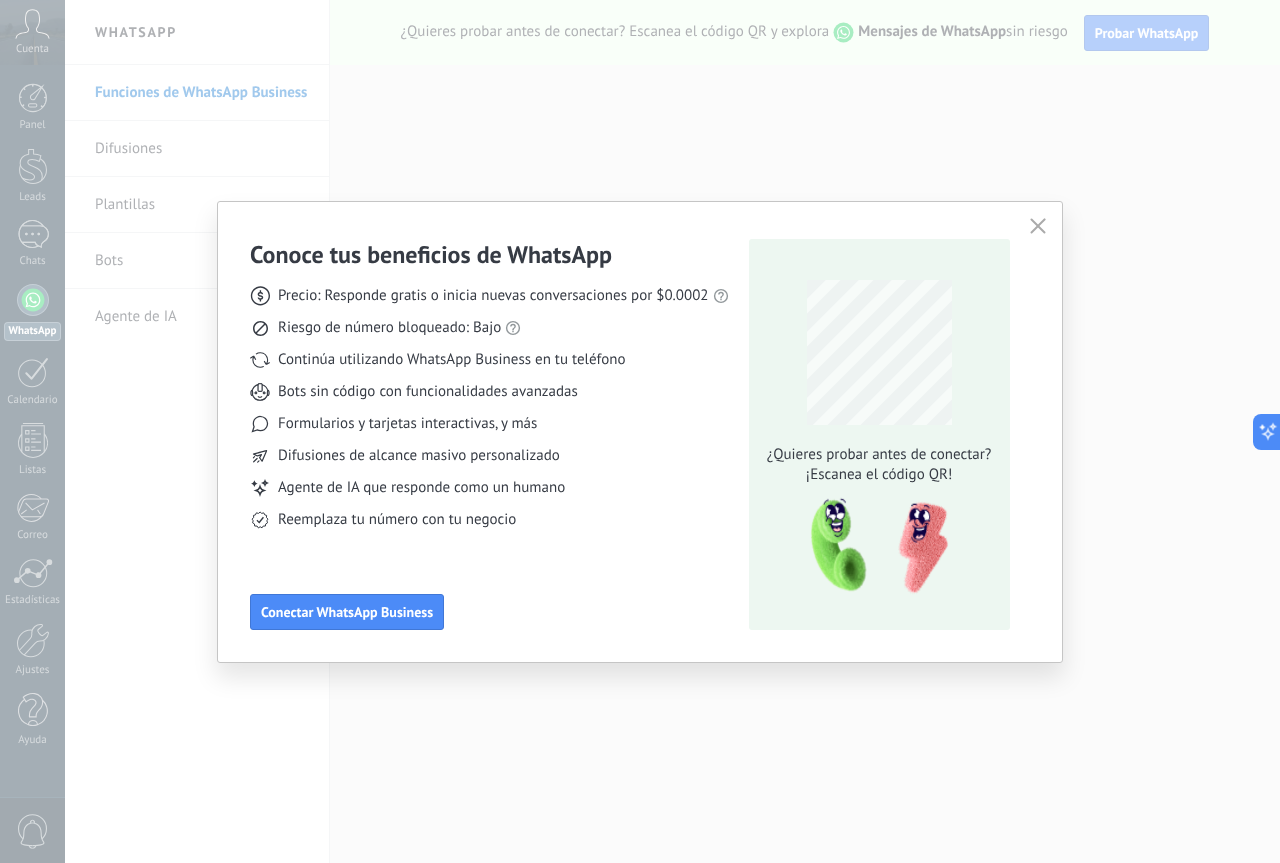 click 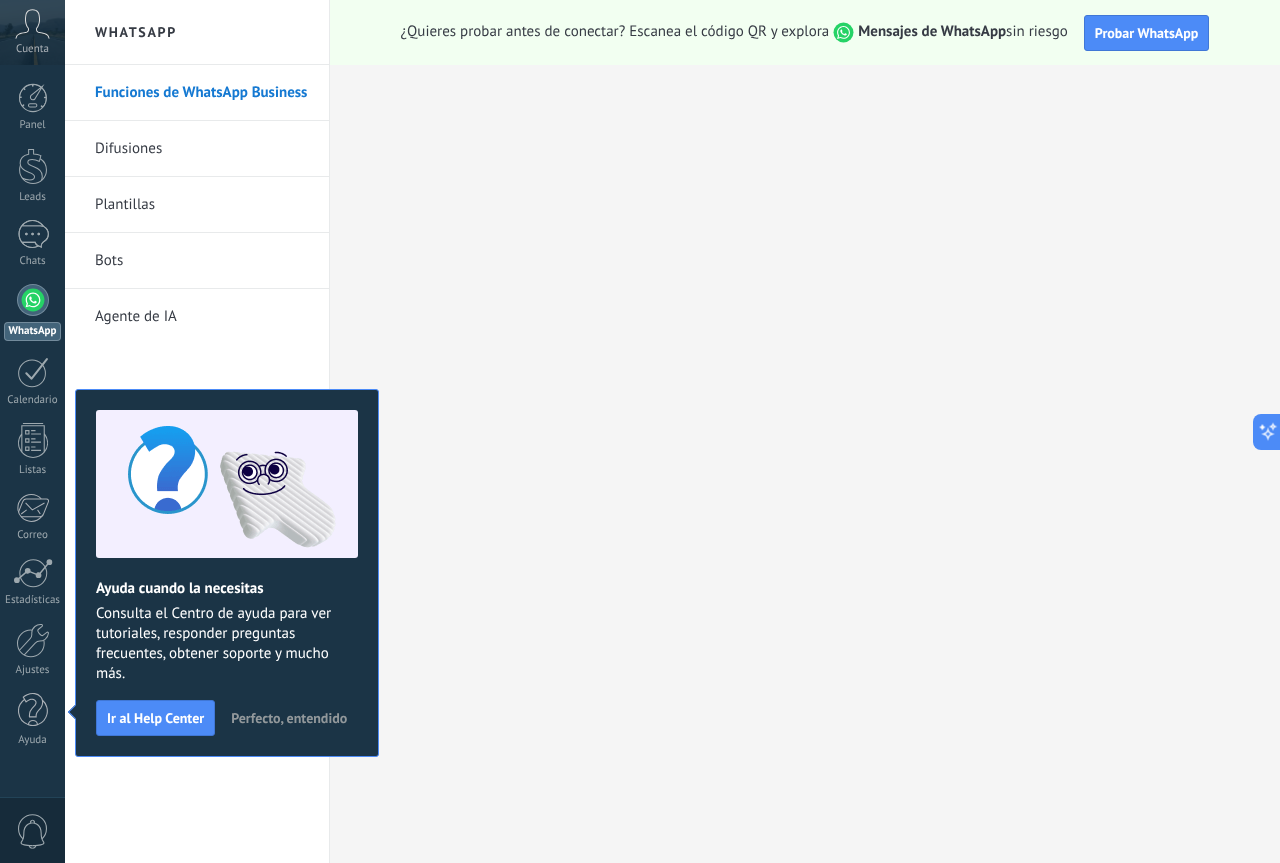 click on "Funciones de WhatsApp Business Difusiones Plantillas Bots Agente de IA" at bounding box center (197, 464) 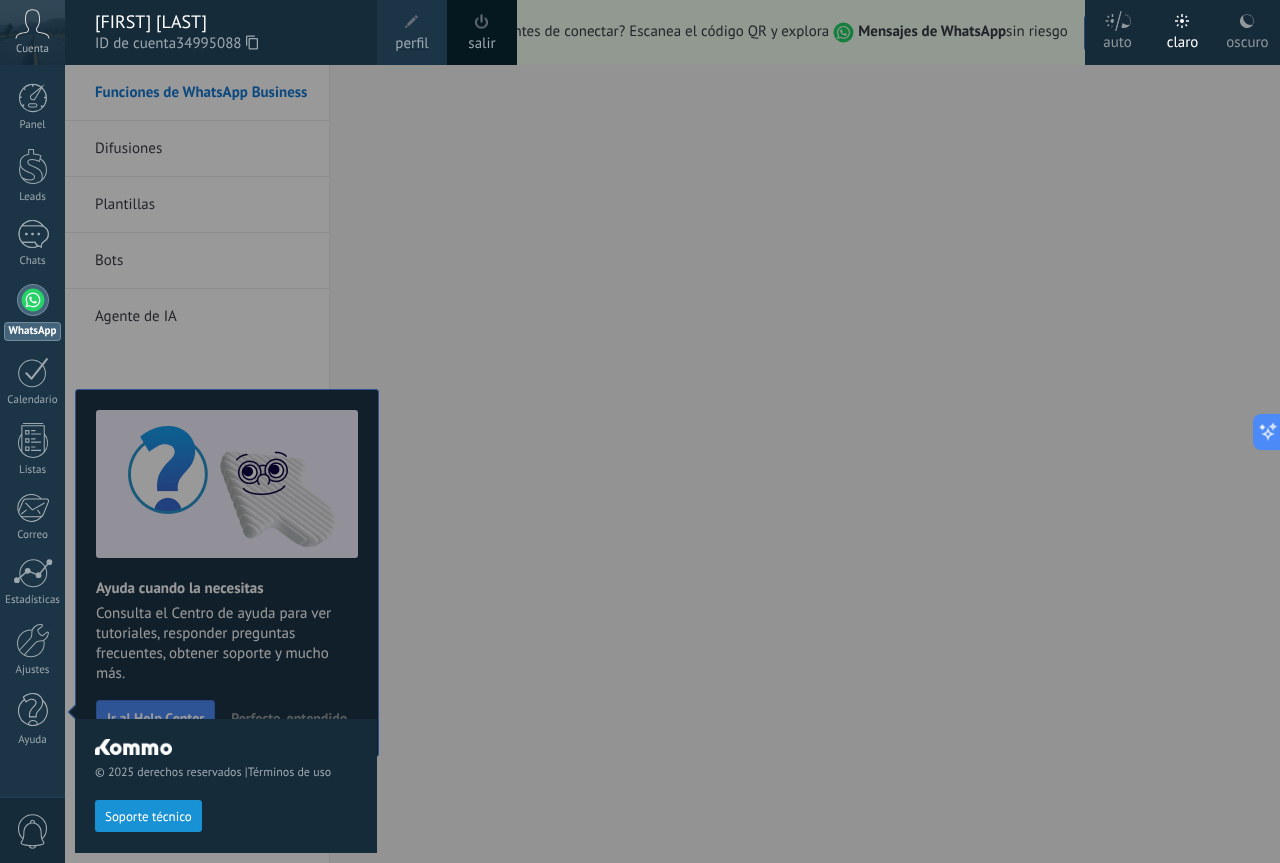 click on "©  2025  derechos reservados |  Términos de uso
Soporte técnico" at bounding box center (226, 464) 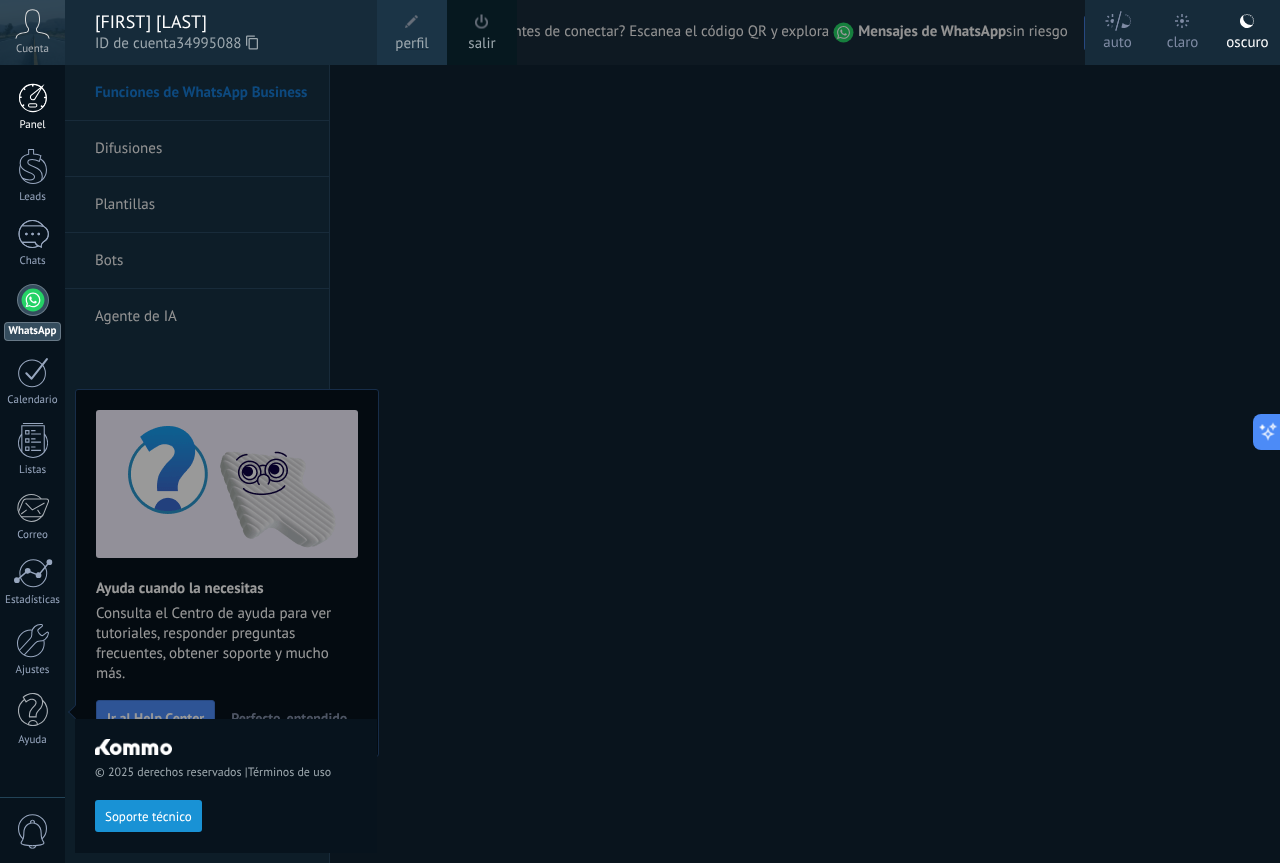 click on "Panel" at bounding box center [32, 107] 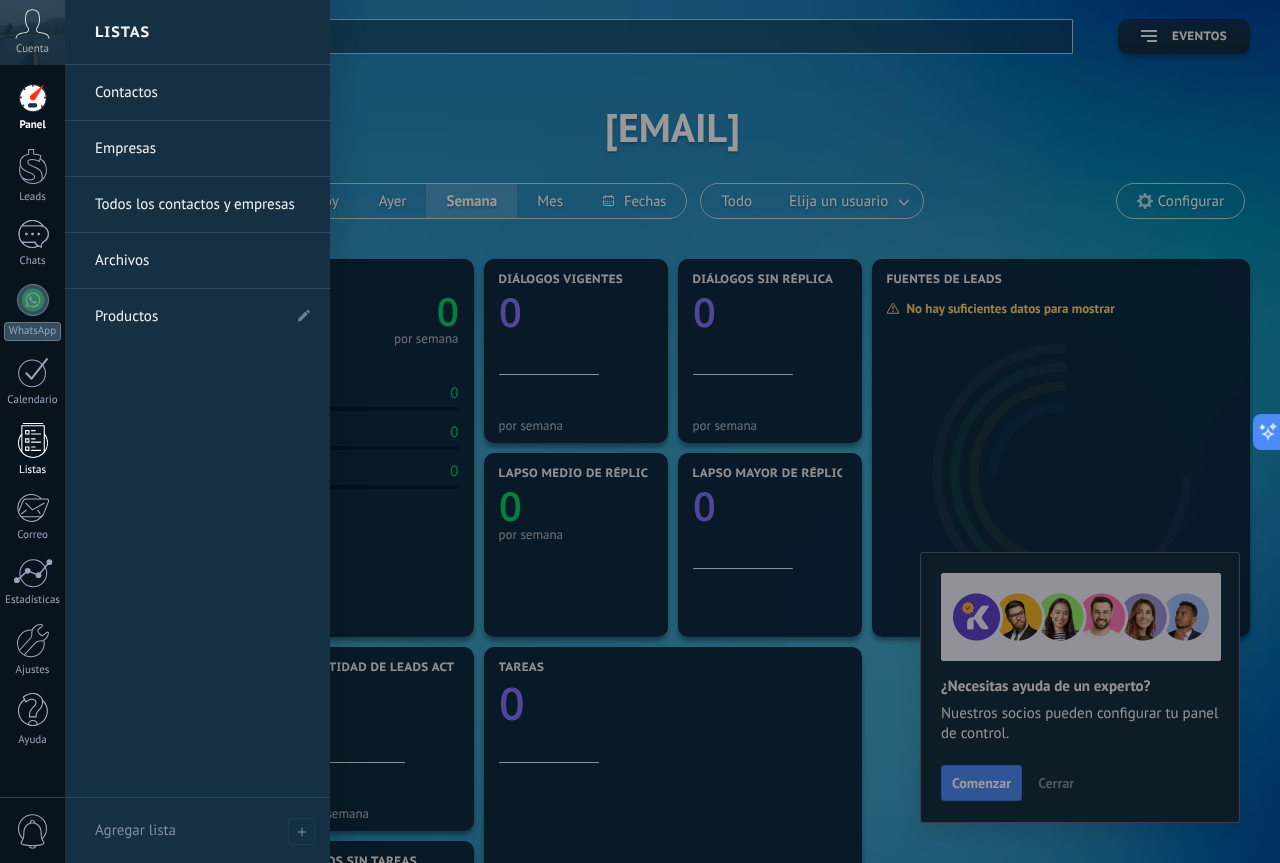 click on "Listas" at bounding box center (32, 450) 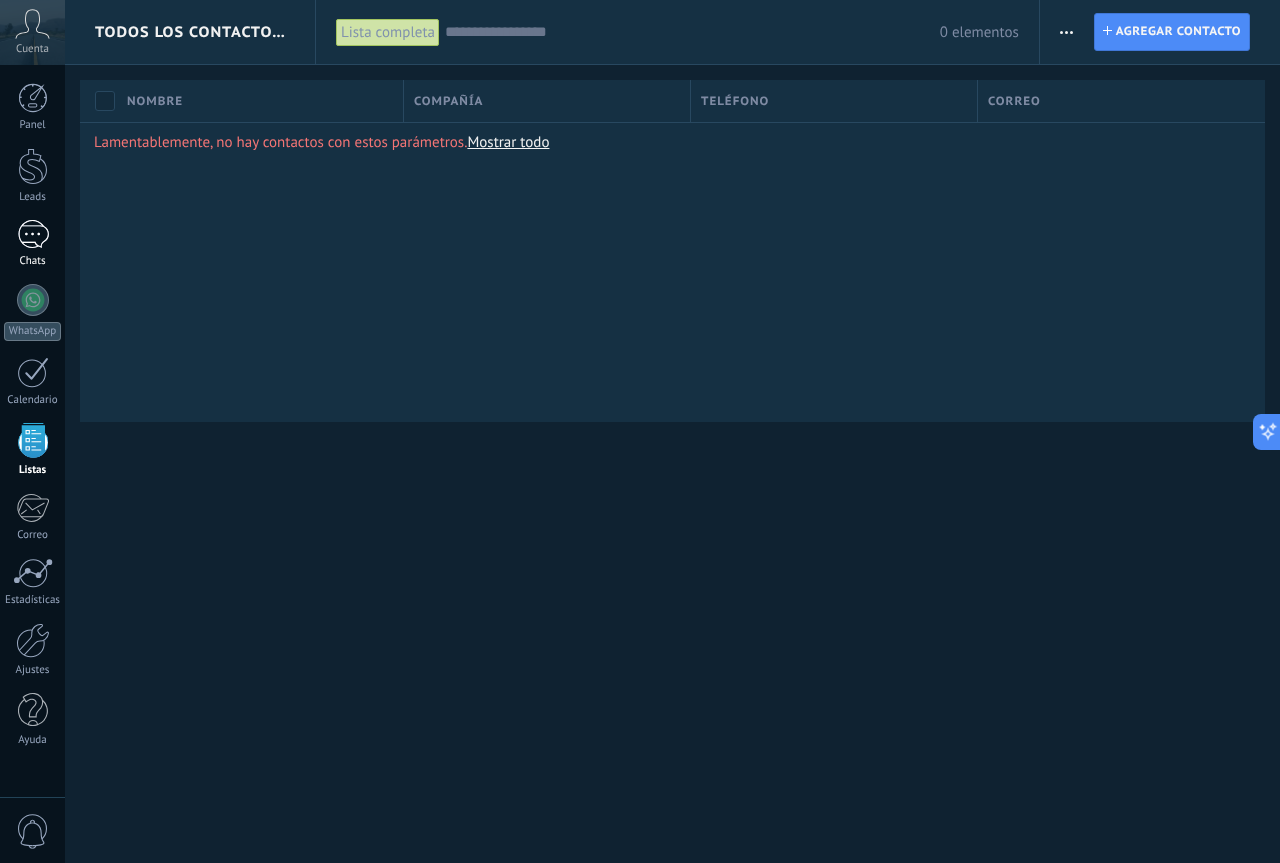 click on "Chats" at bounding box center [32, 244] 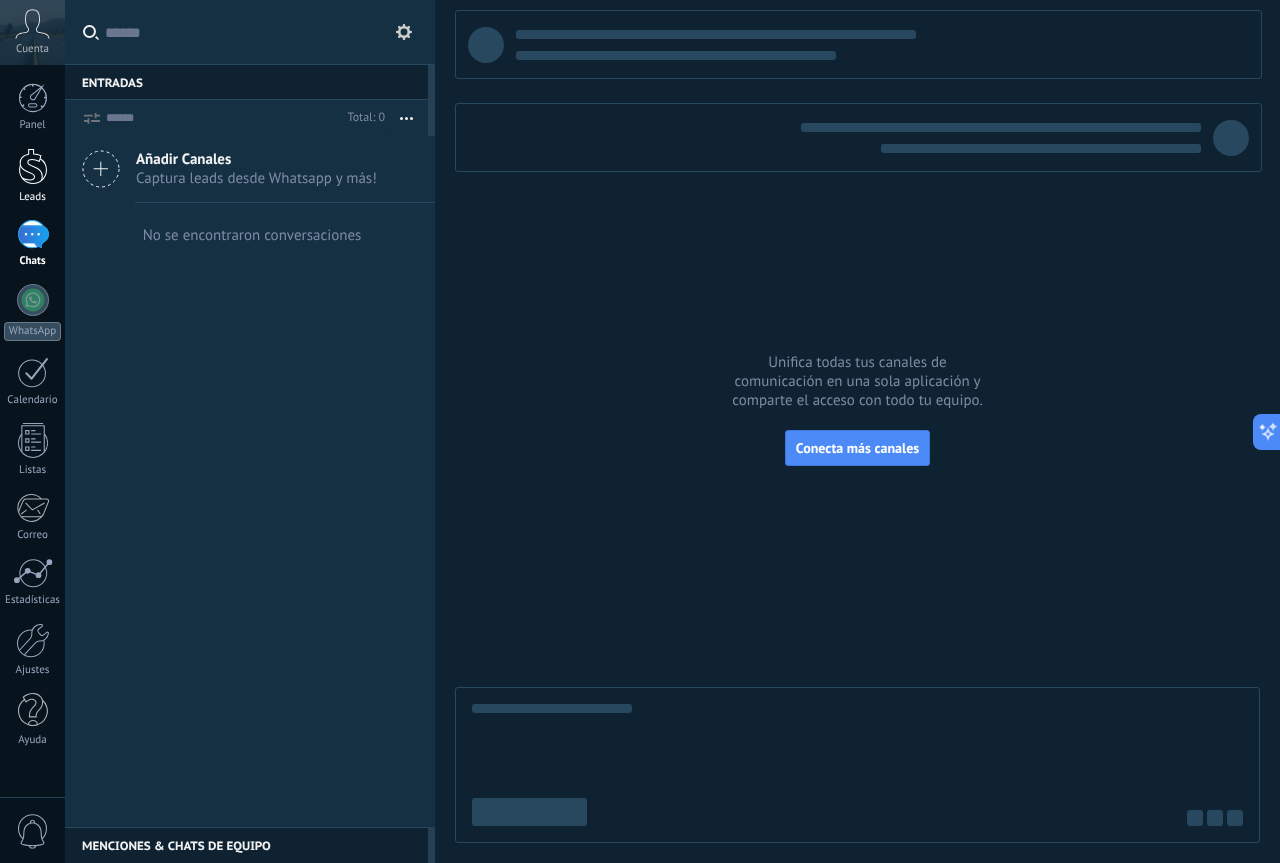 click on "Leads" at bounding box center [33, 197] 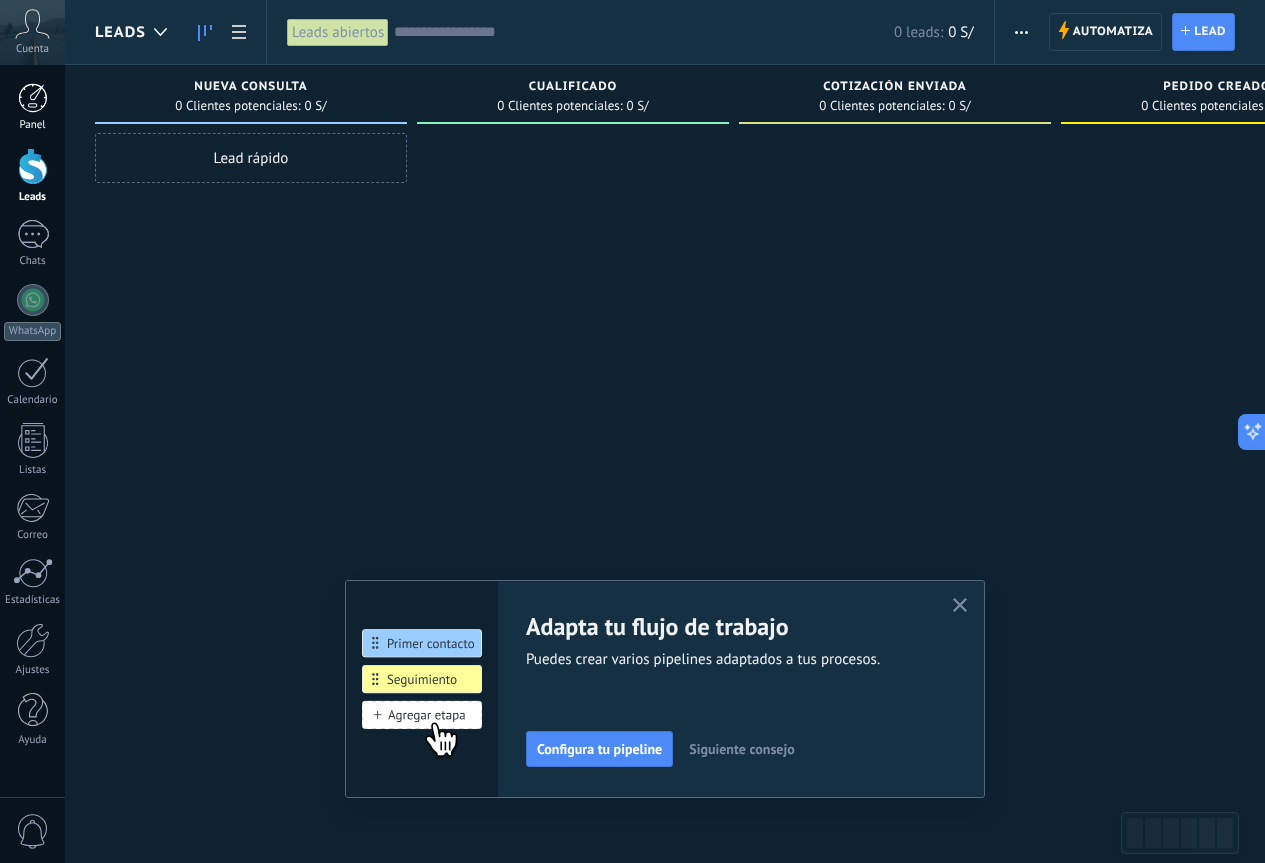 click at bounding box center [33, 98] 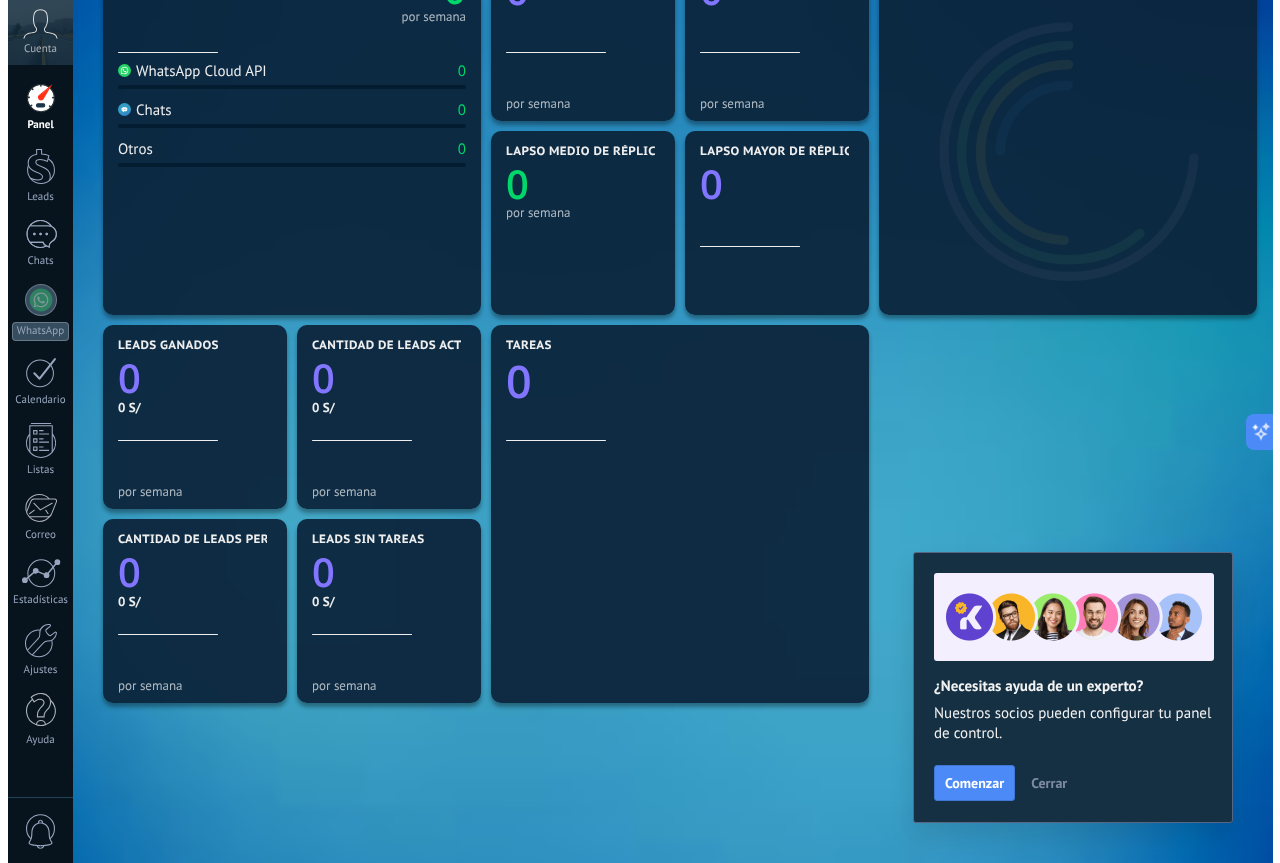 scroll, scrollTop: 0, scrollLeft: 0, axis: both 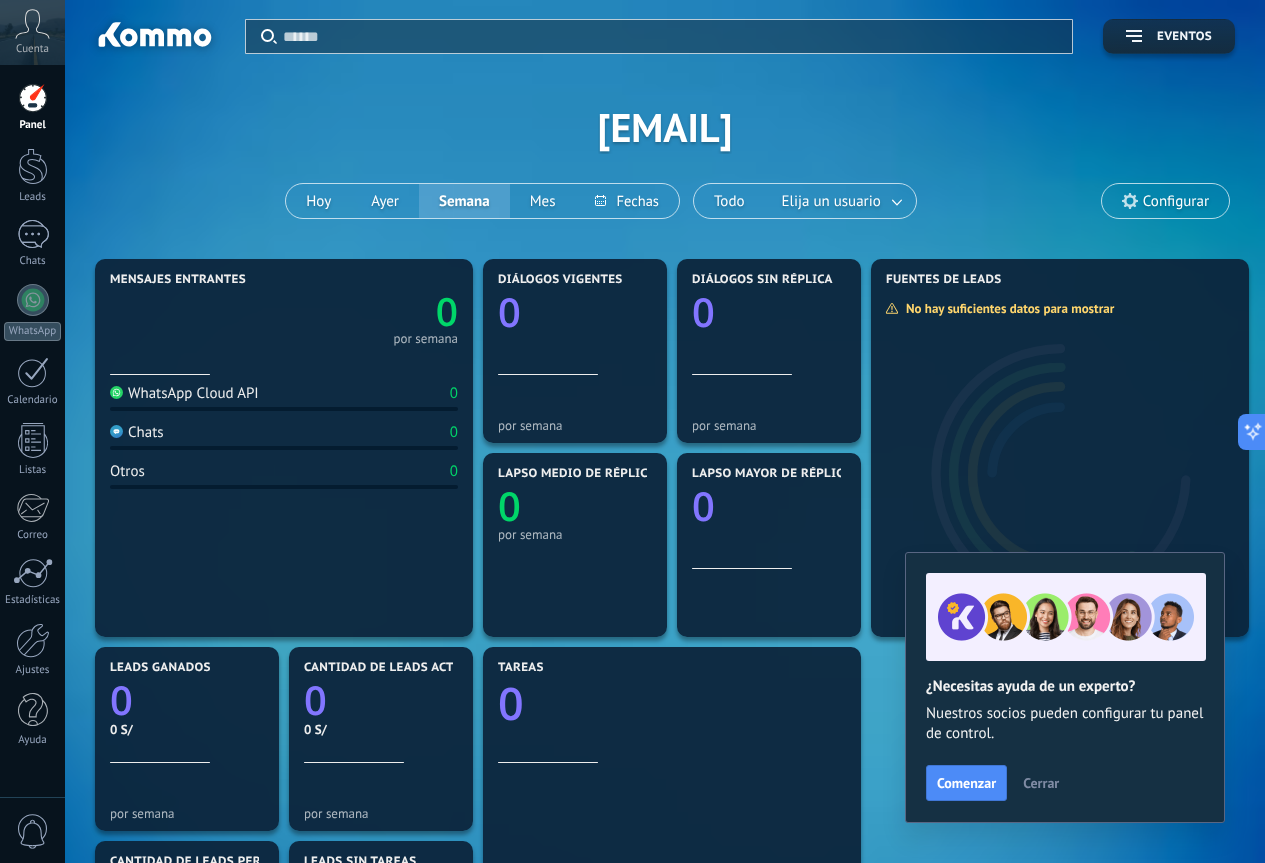 click 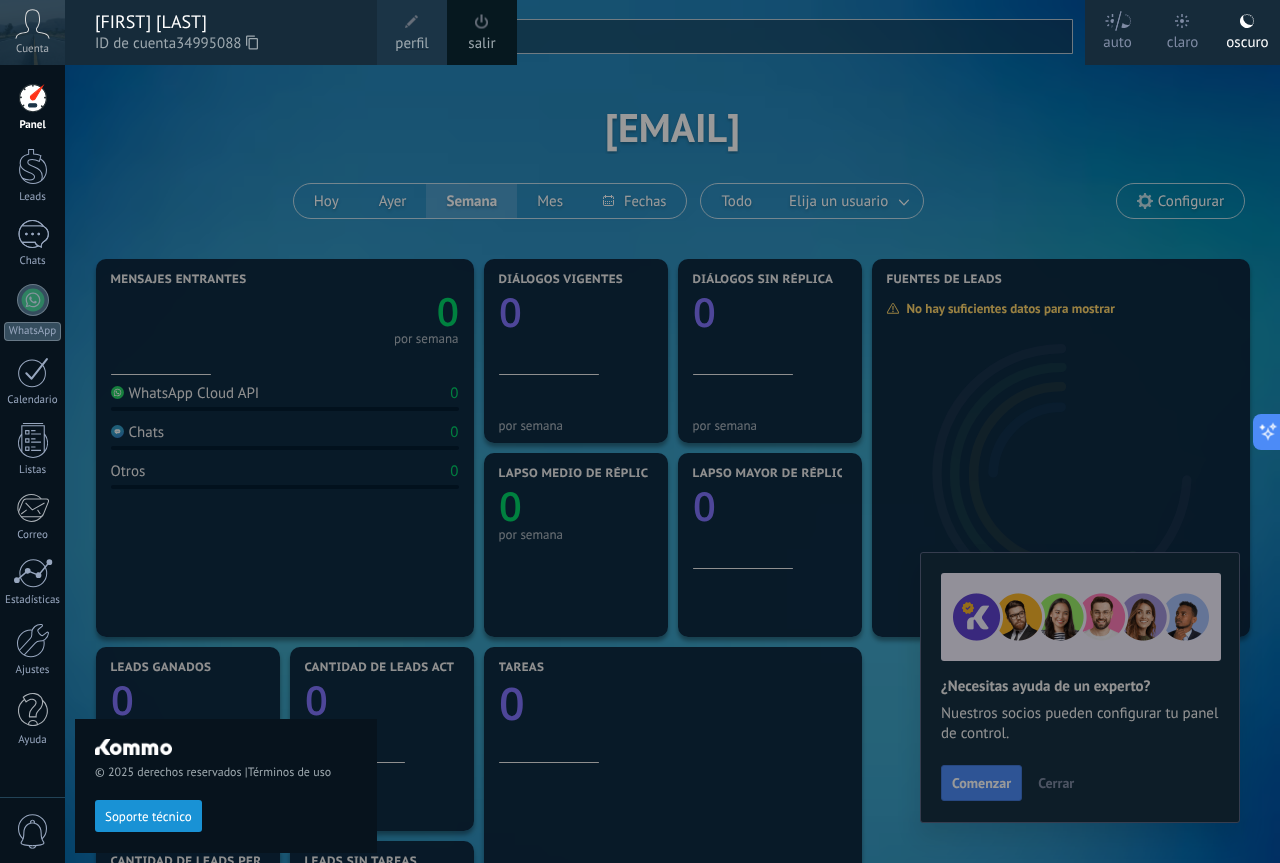 click on "©  2025  derechos reservados |  Términos de uso
Soporte técnico" at bounding box center [226, 464] 